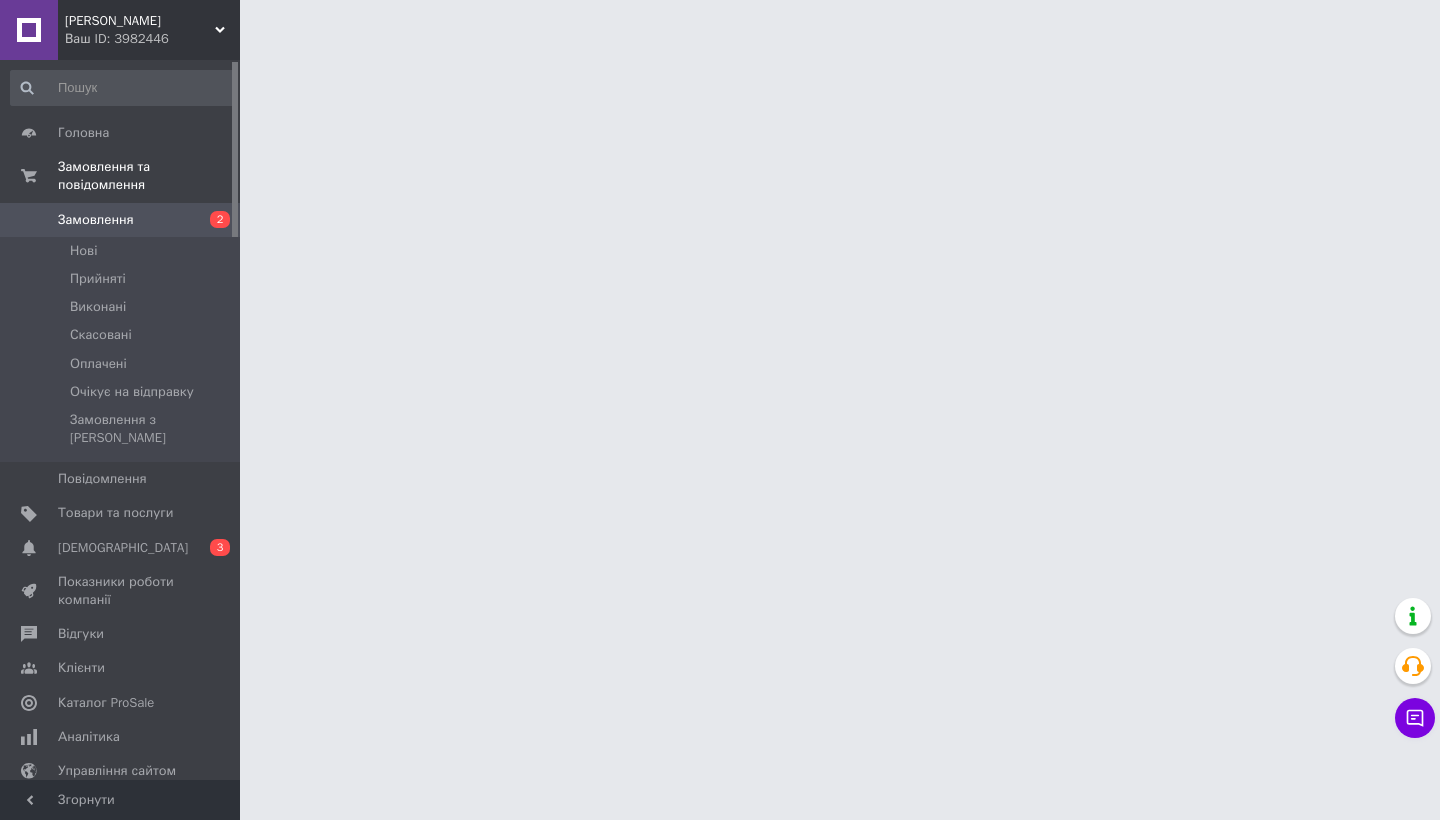scroll, scrollTop: 0, scrollLeft: 0, axis: both 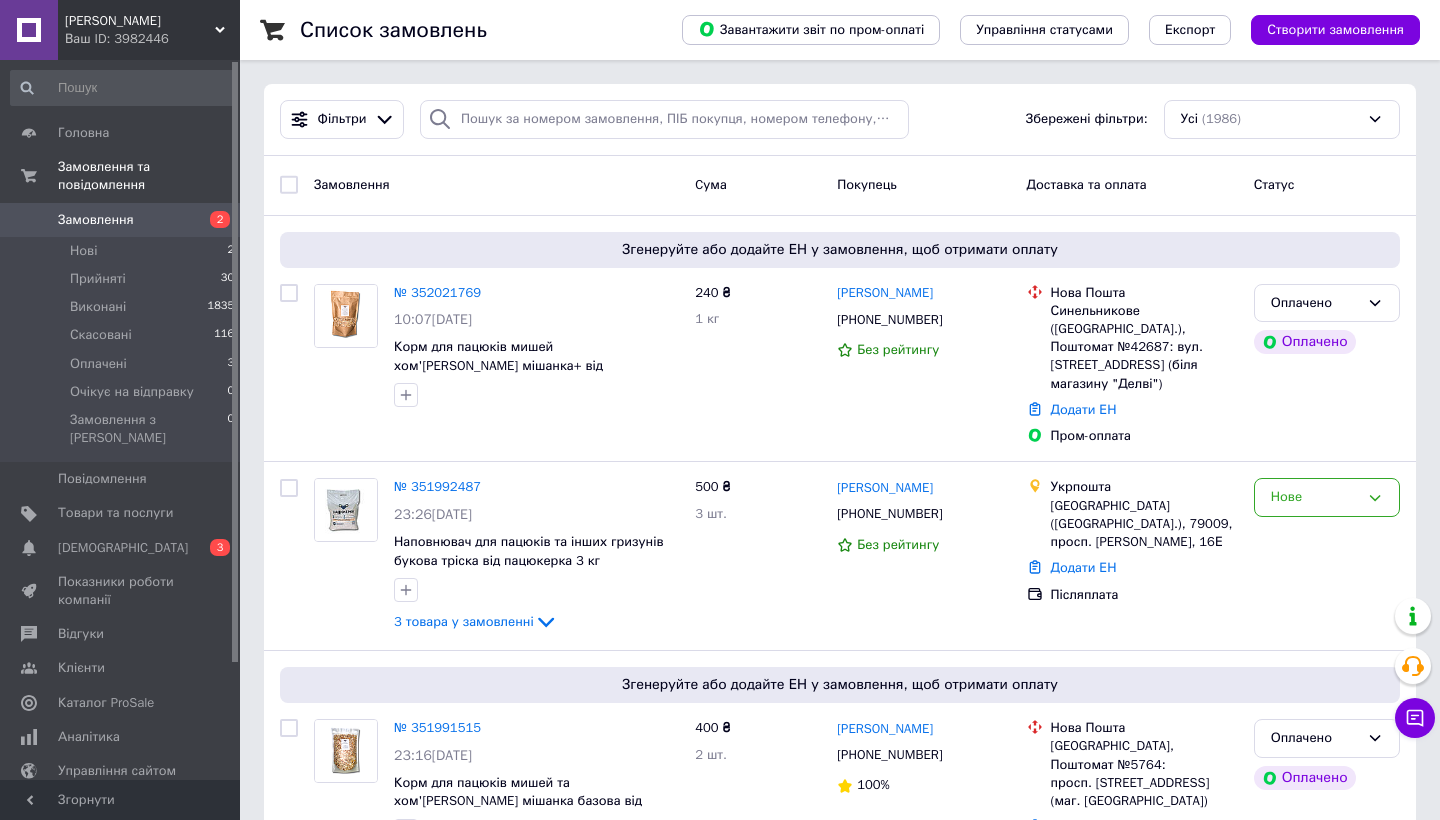 click on "Замовлення" at bounding box center (96, 220) 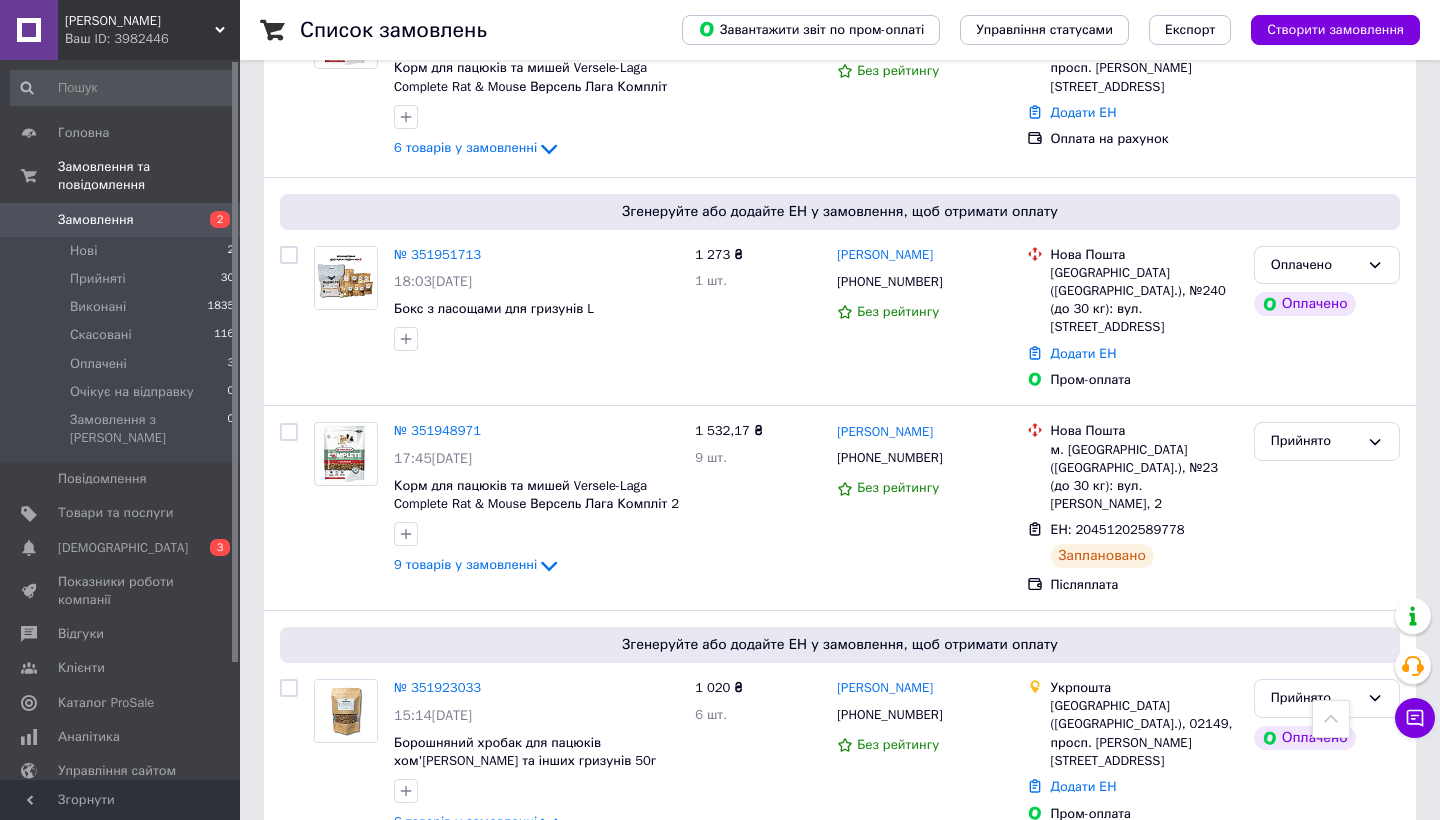 scroll, scrollTop: 893, scrollLeft: 0, axis: vertical 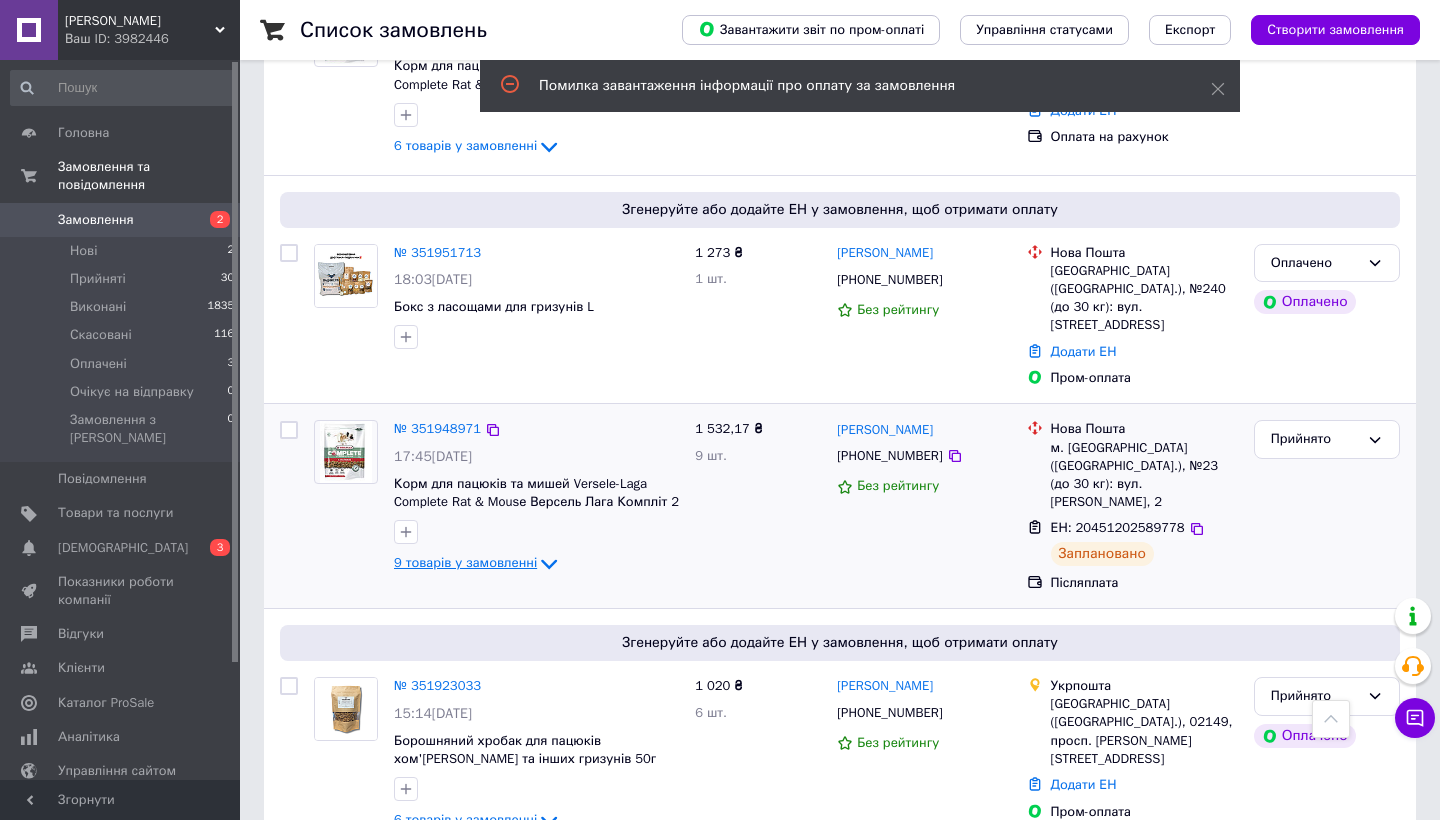 click 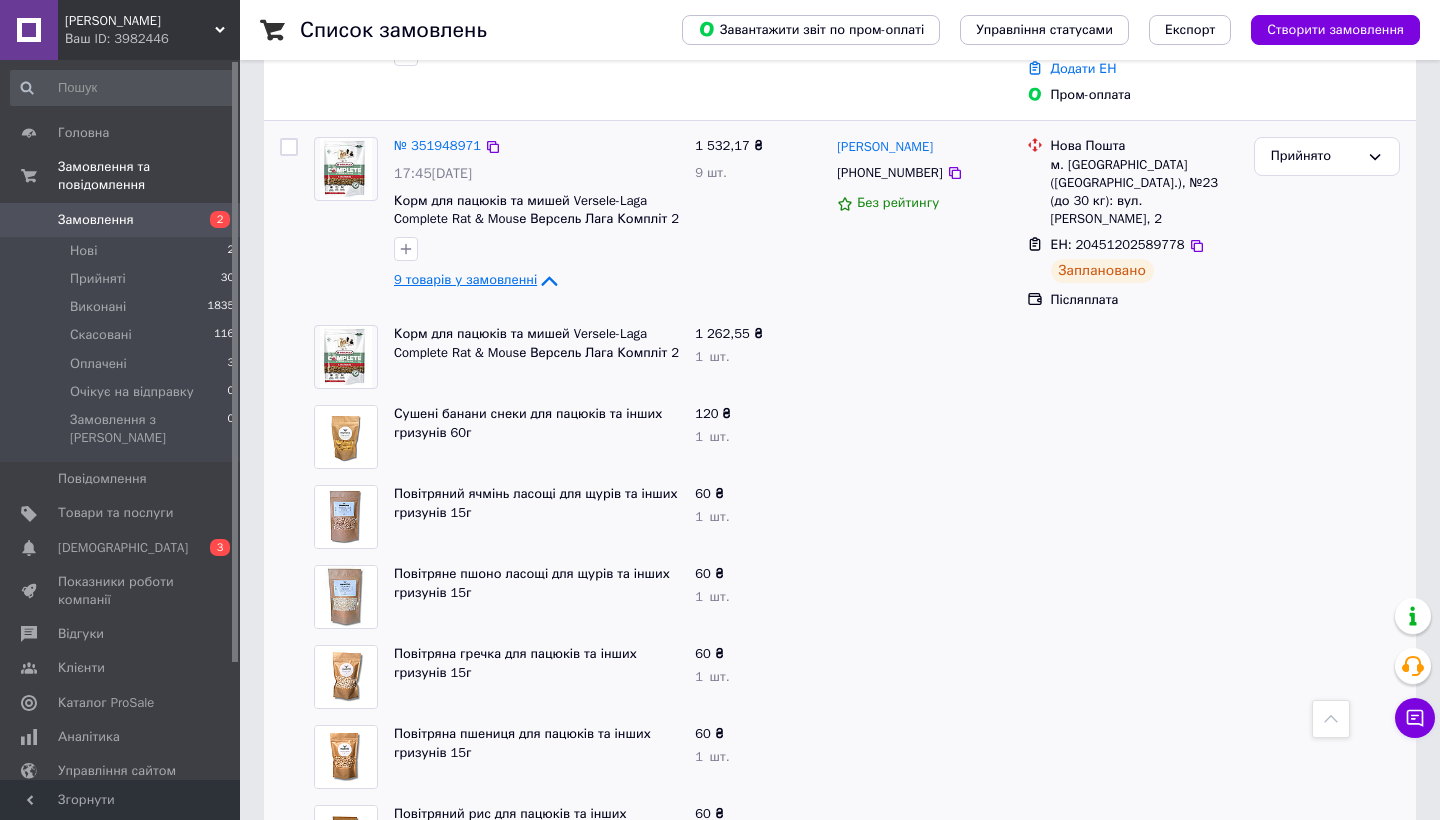scroll, scrollTop: 1174, scrollLeft: 0, axis: vertical 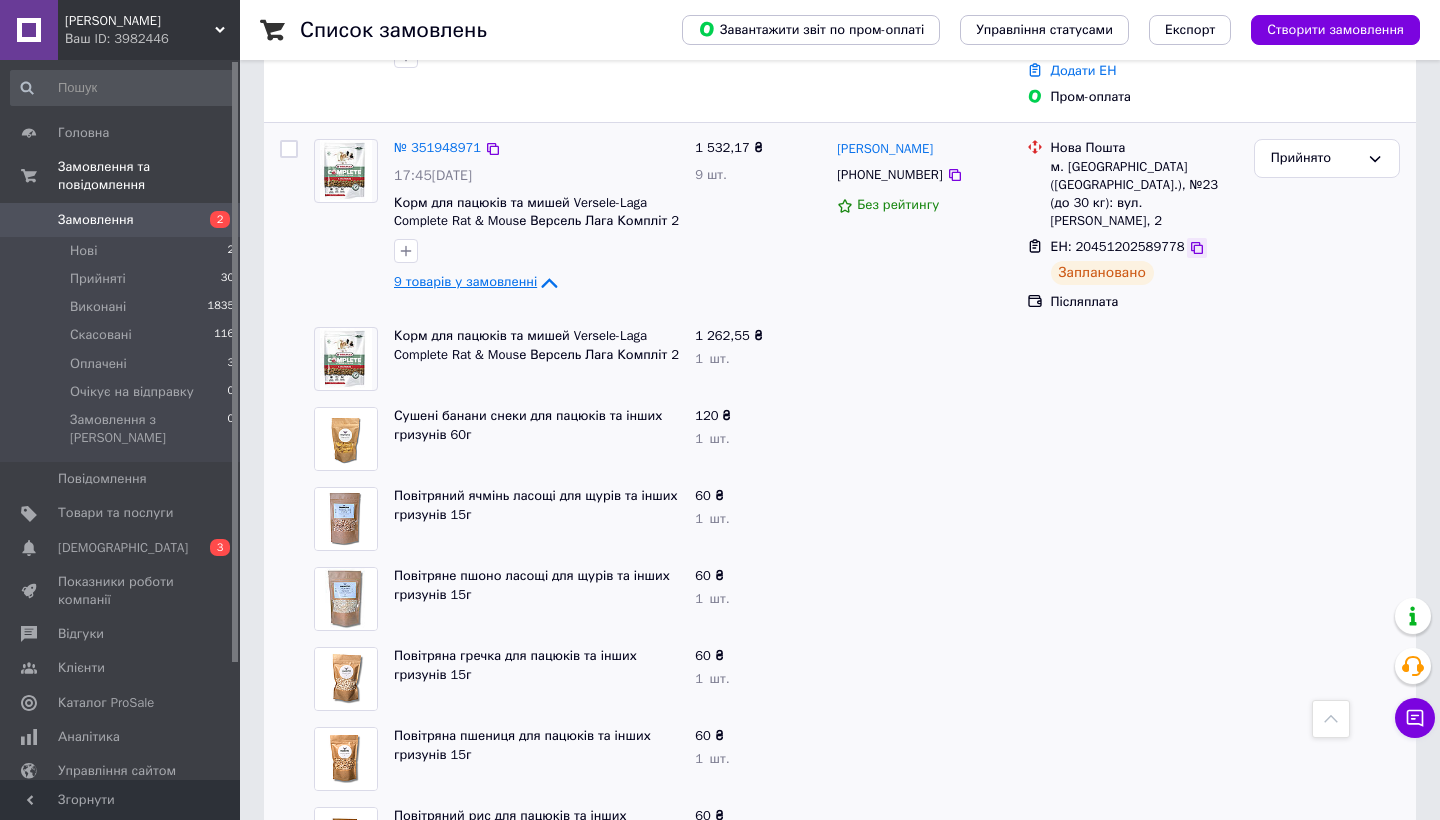 click 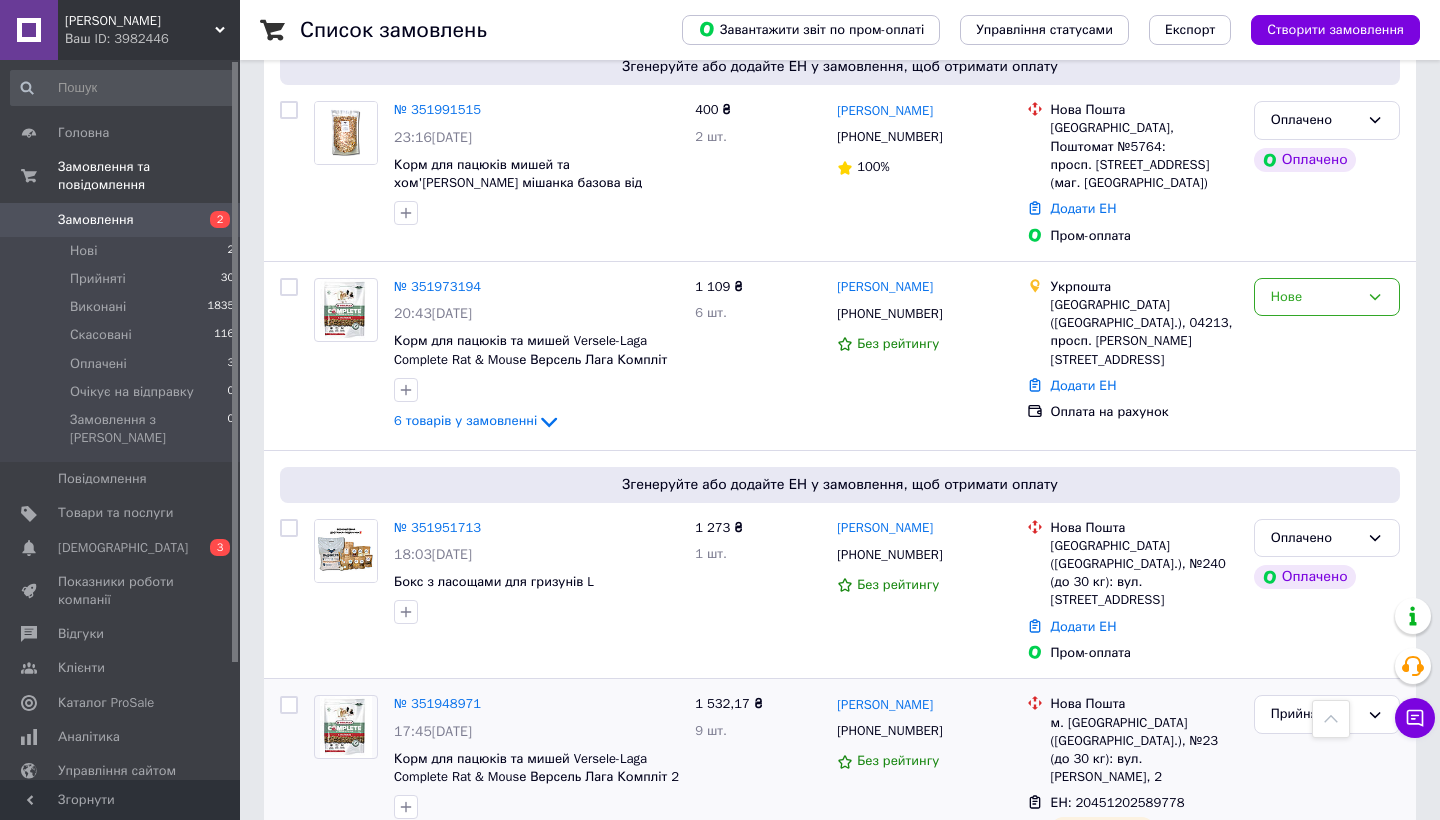 scroll, scrollTop: 614, scrollLeft: 0, axis: vertical 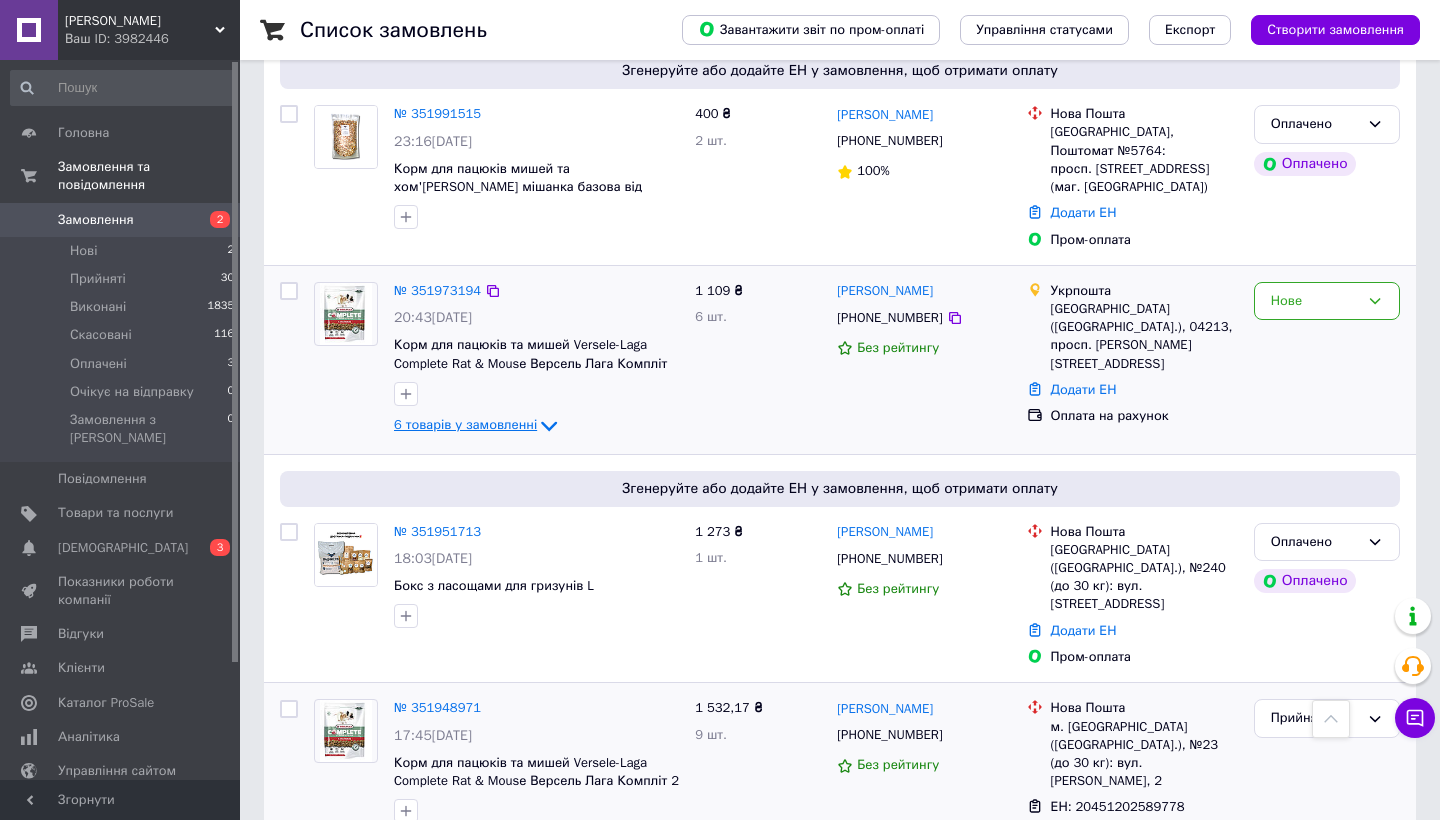 click 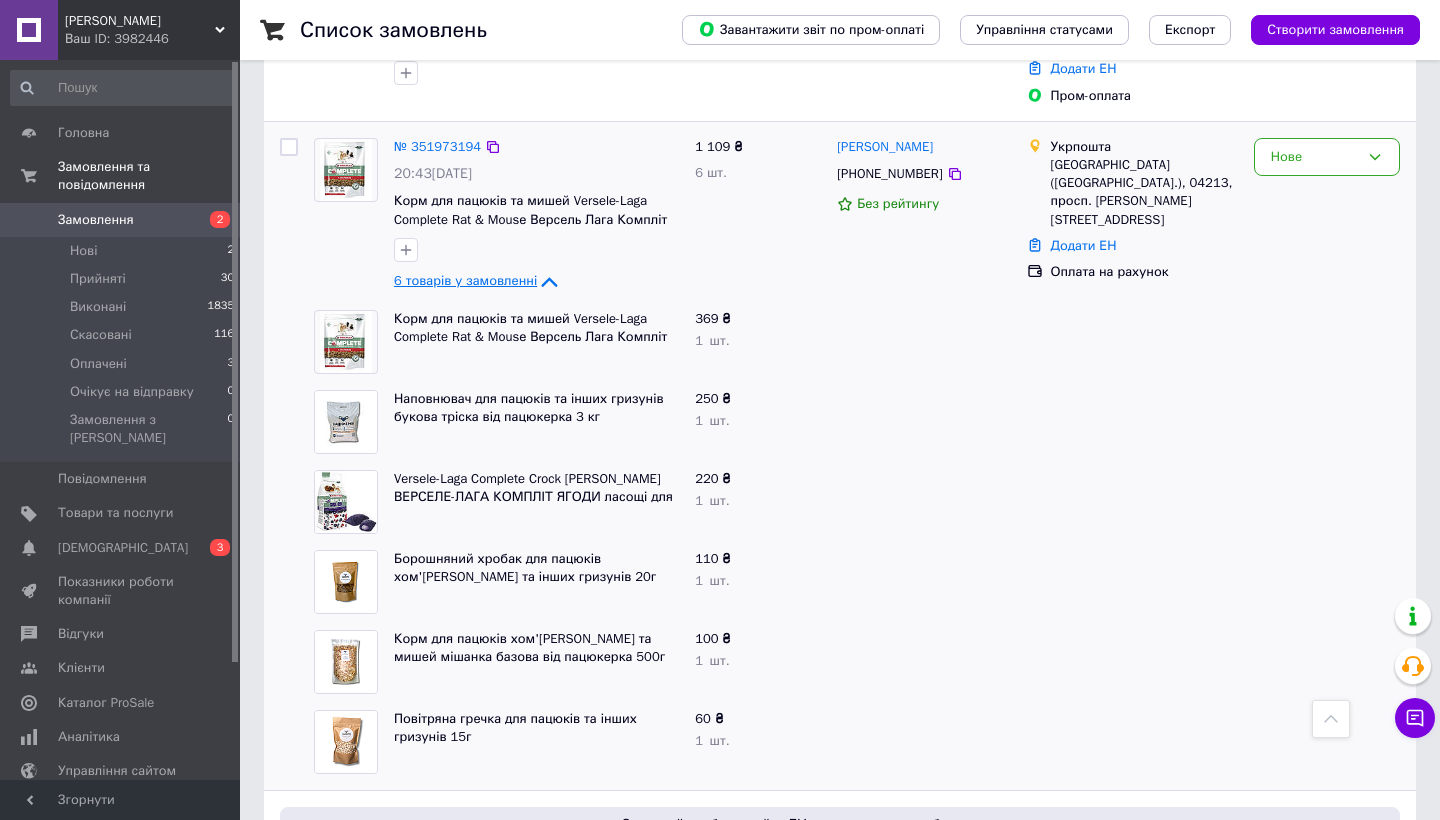 scroll, scrollTop: 759, scrollLeft: 0, axis: vertical 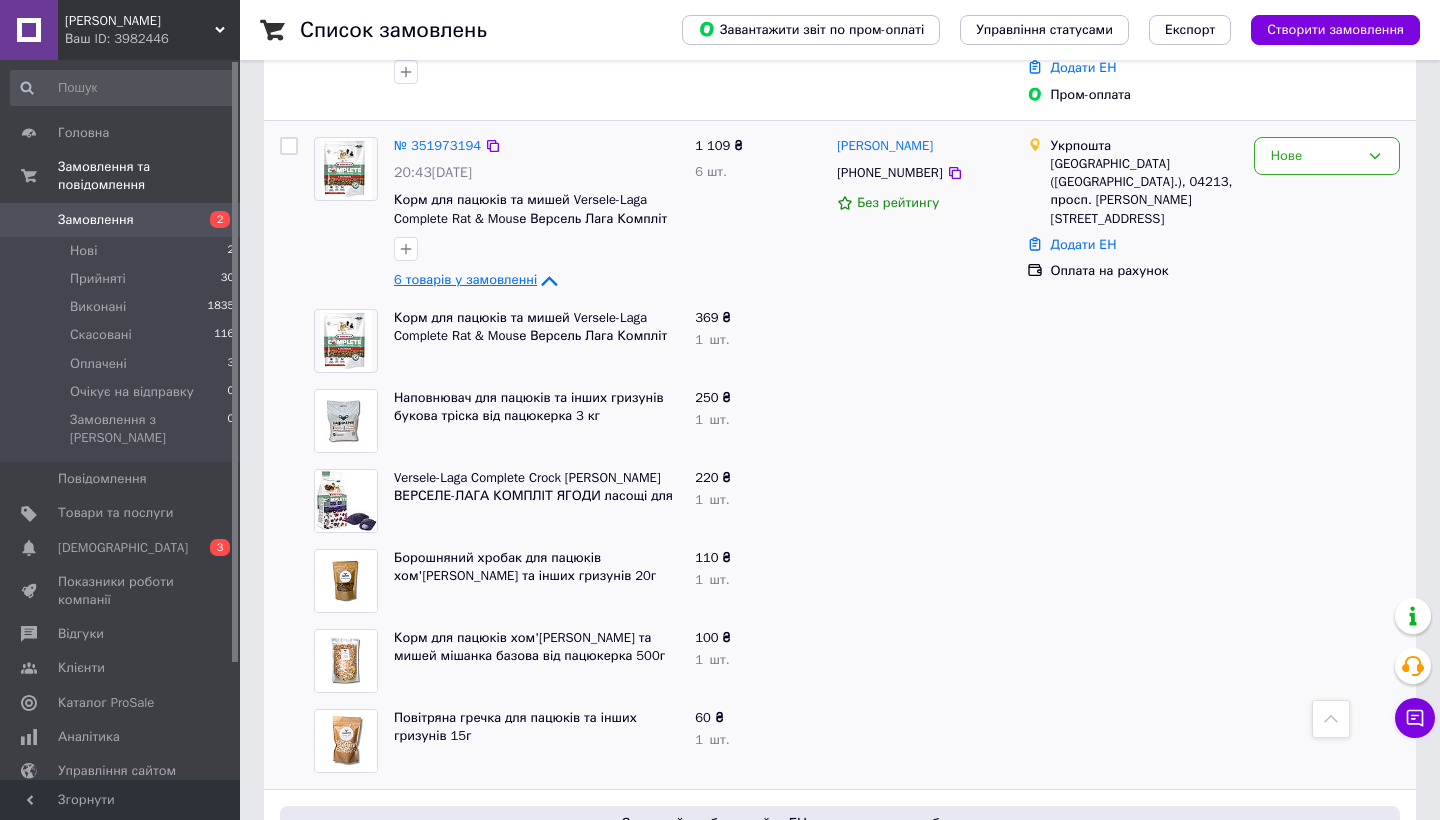 click on "Список замовлень" at bounding box center (471, 30) 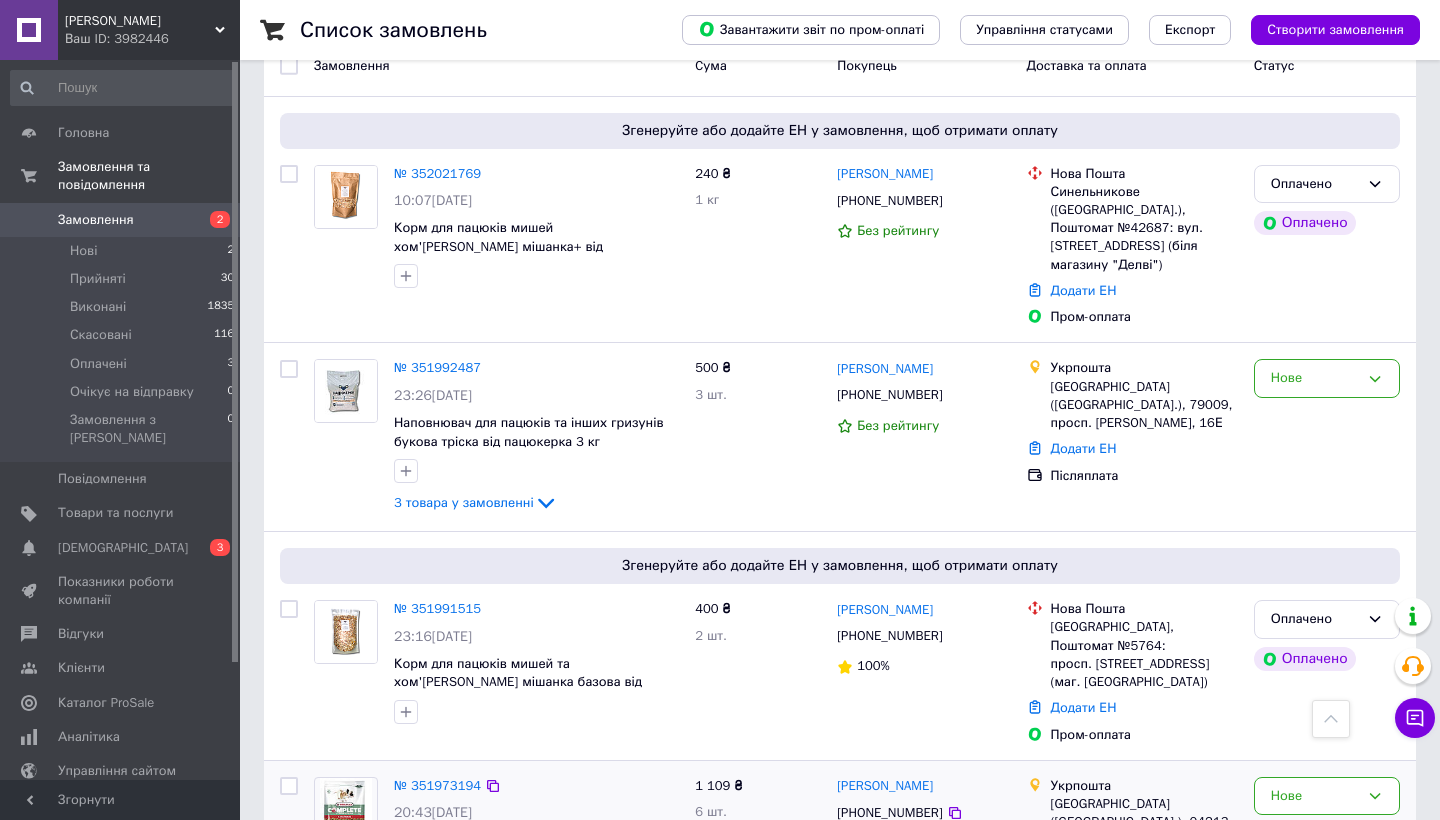 scroll, scrollTop: 117, scrollLeft: 0, axis: vertical 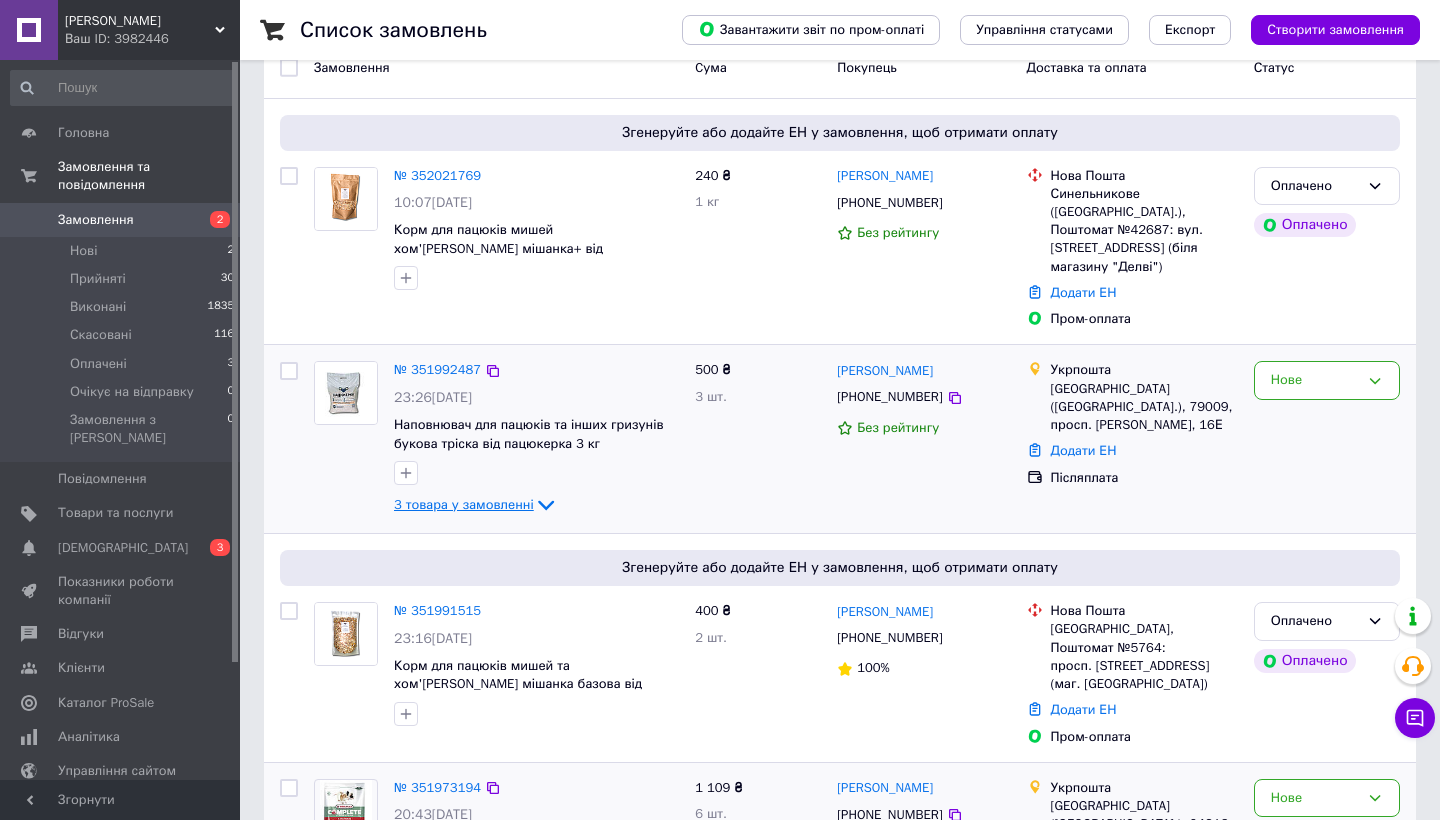 click 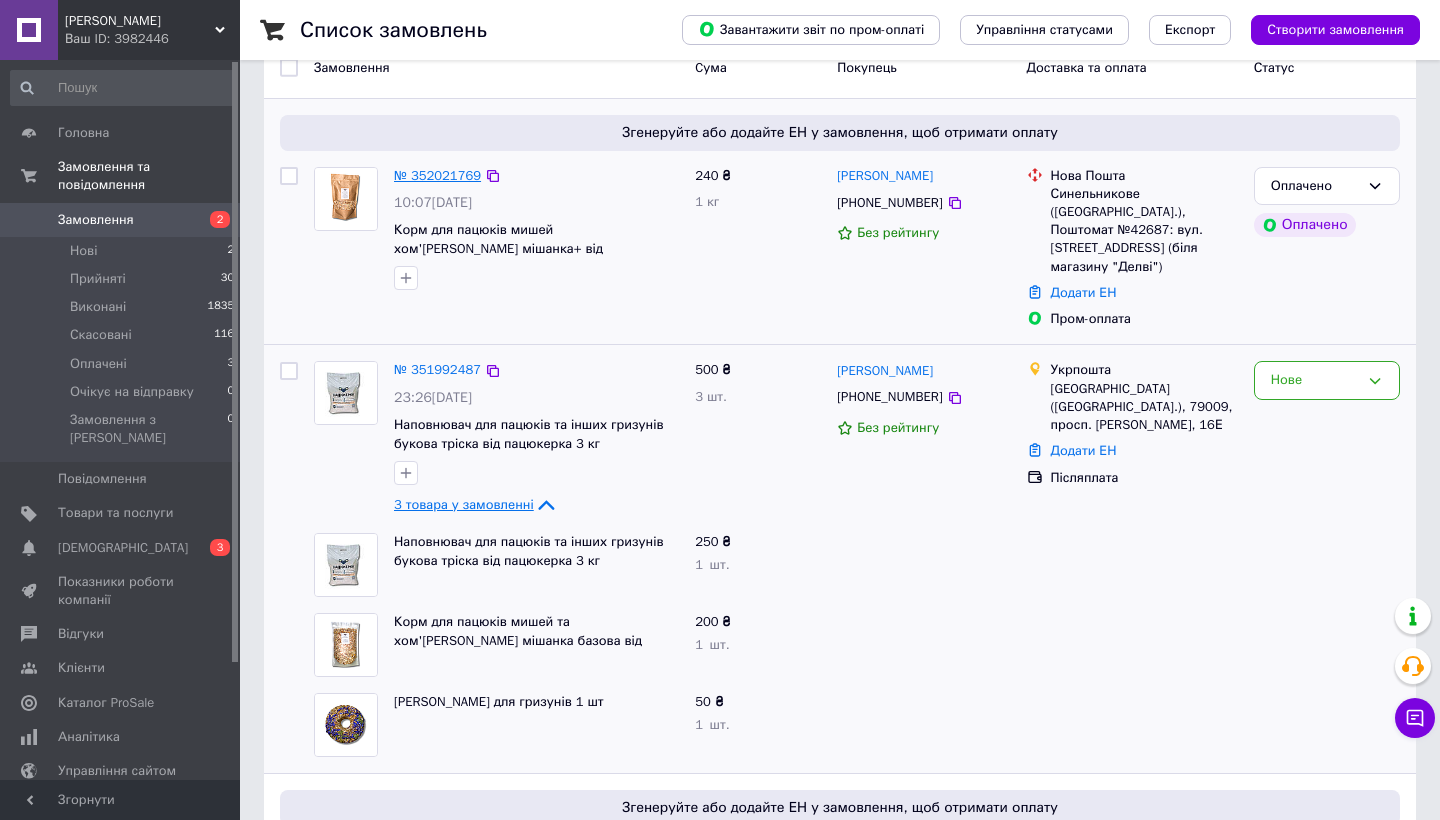 click on "№ 352021769" at bounding box center (437, 175) 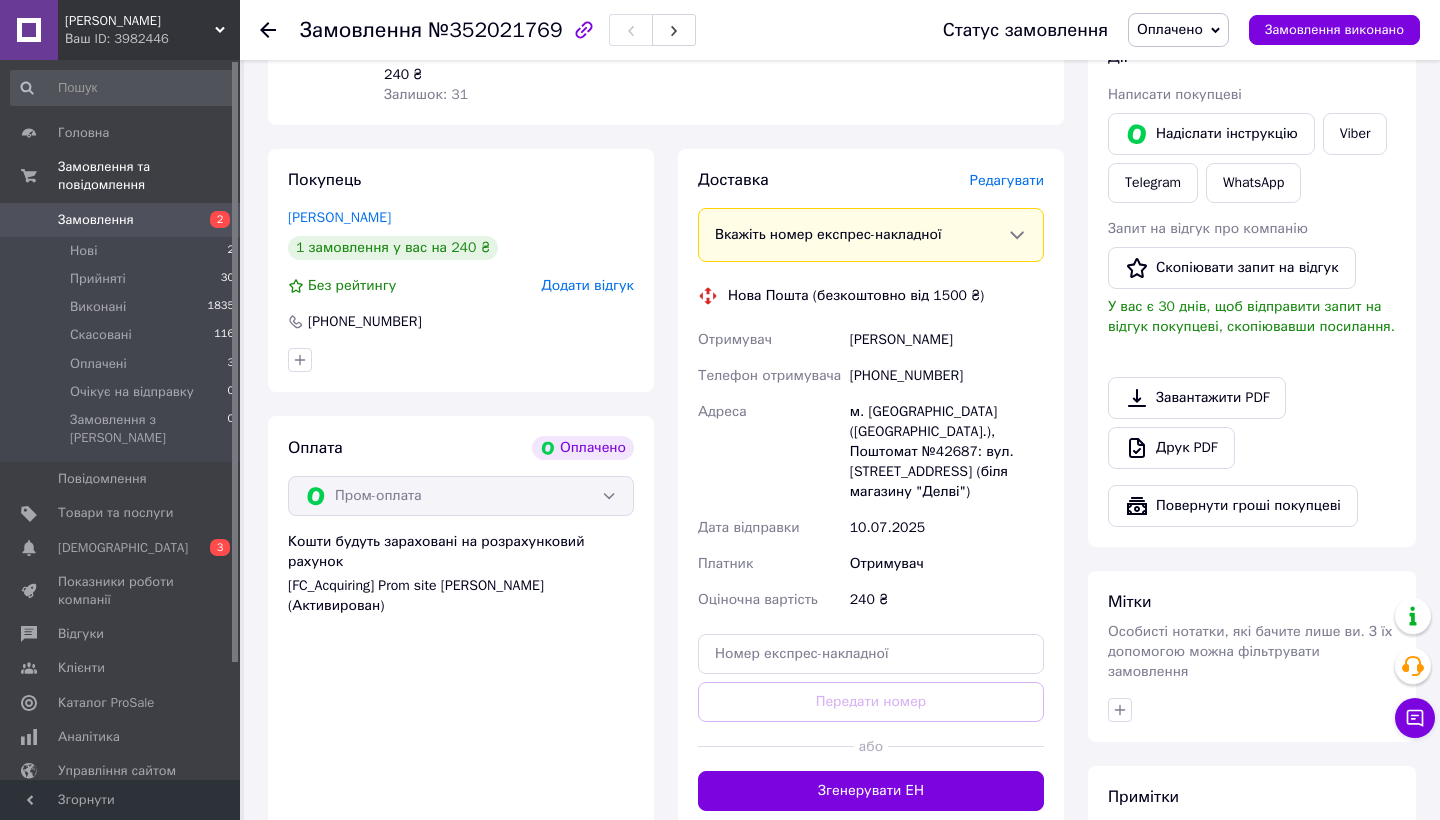 scroll, scrollTop: 353, scrollLeft: 0, axis: vertical 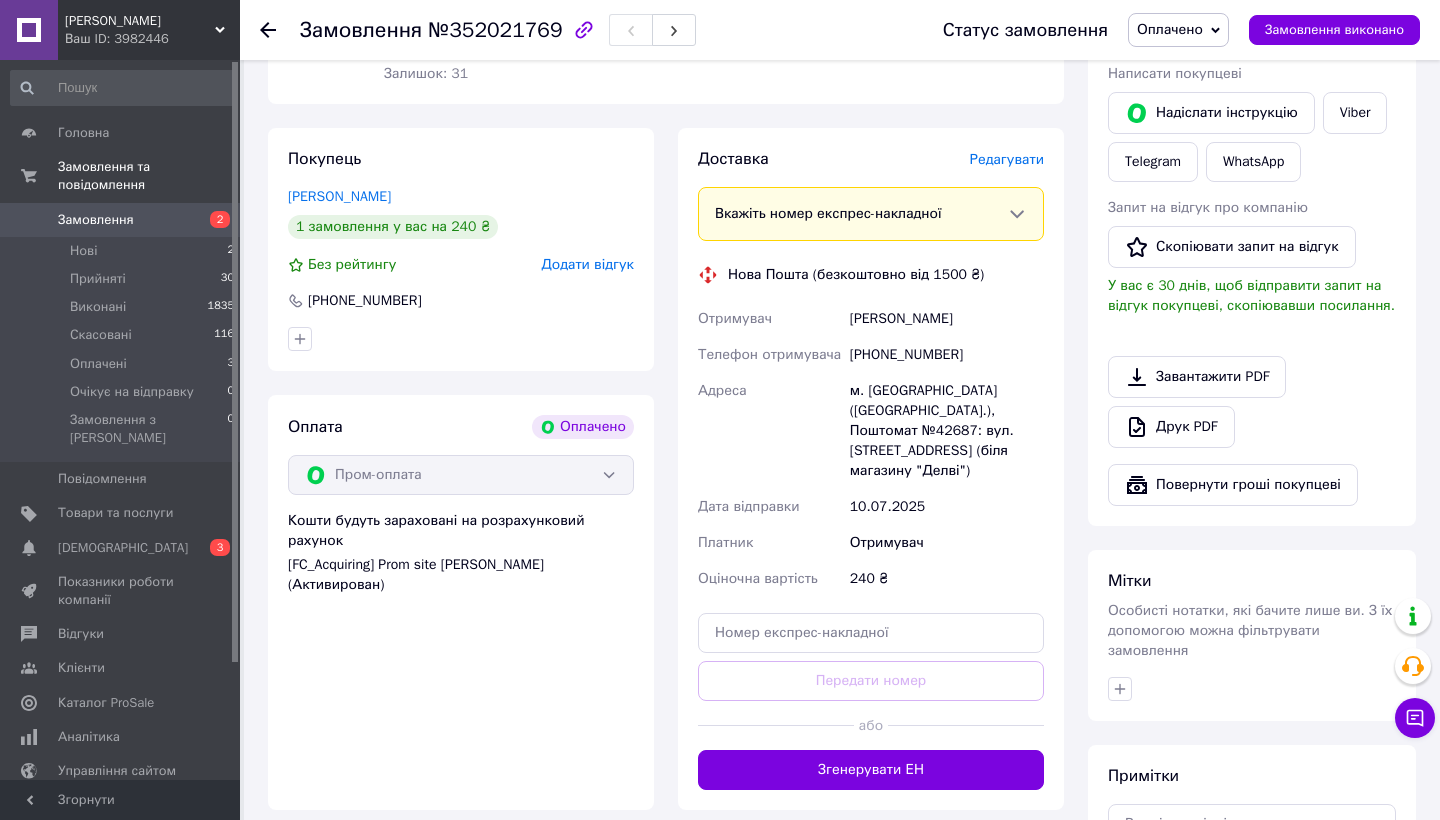 click on "Редагувати" at bounding box center (1007, 159) 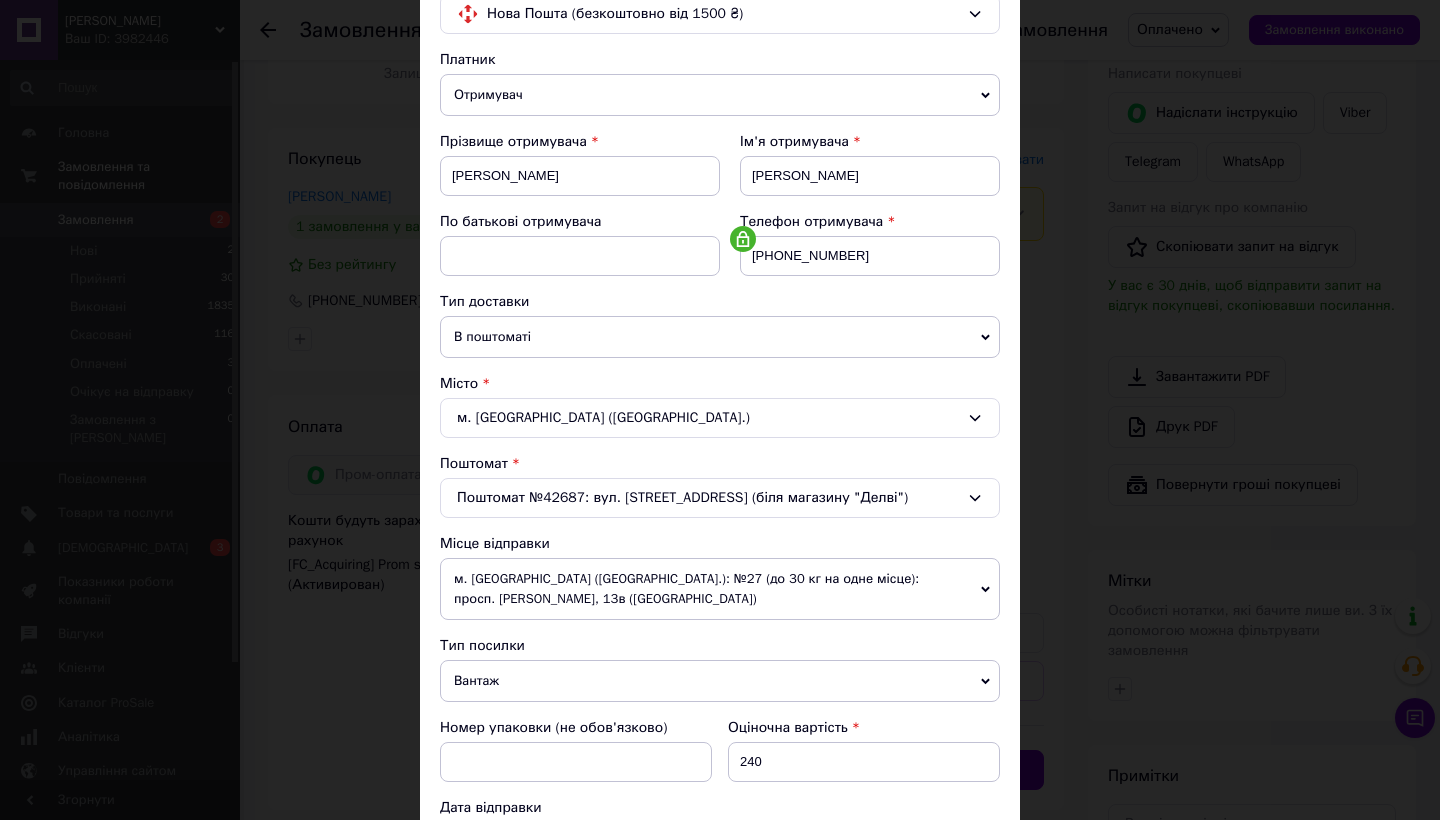 scroll, scrollTop: 186, scrollLeft: 0, axis: vertical 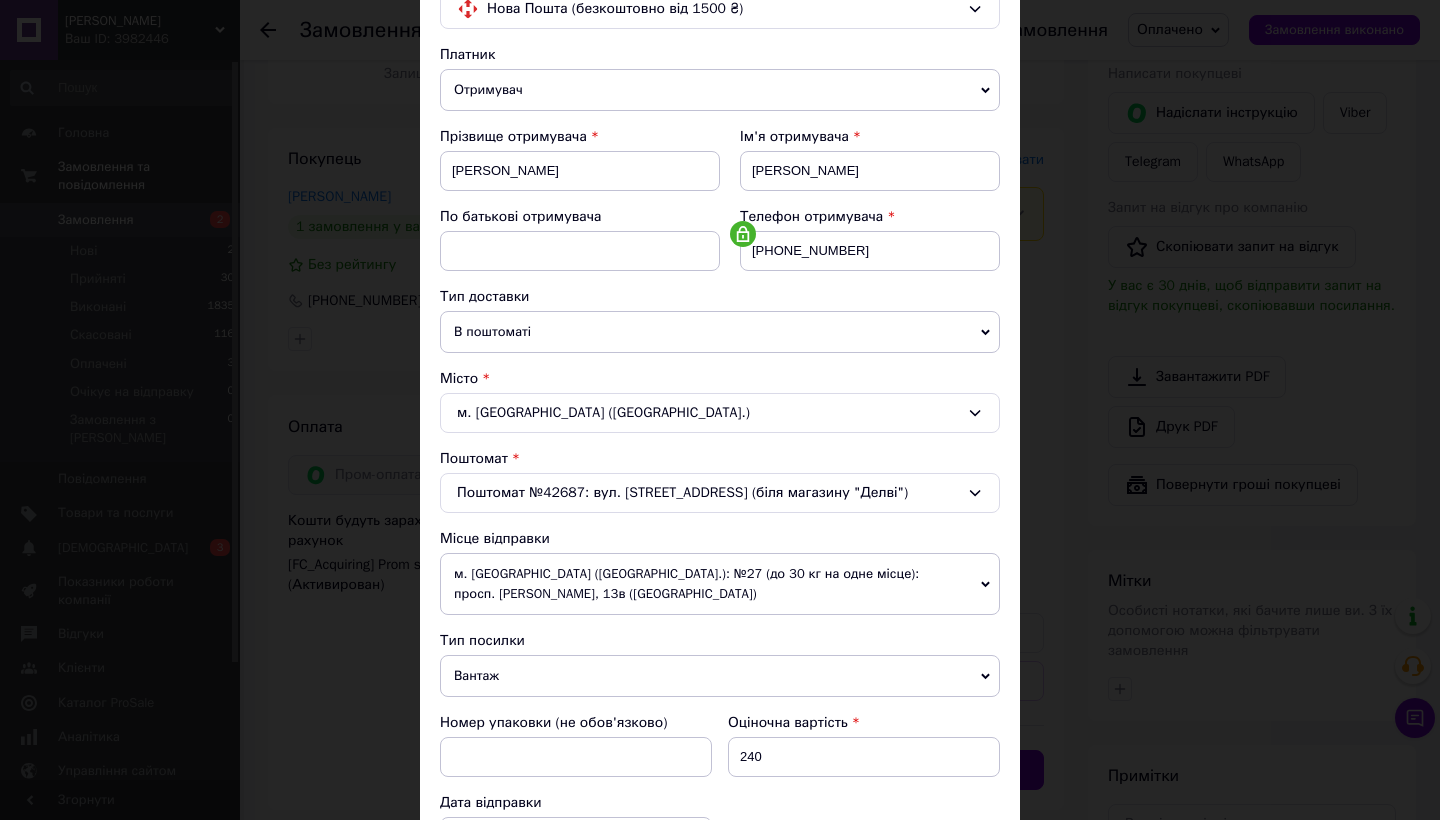 click on "м. [GEOGRAPHIC_DATA] ([GEOGRAPHIC_DATA].): №27 (до 30 кг на одне місце): просп. [PERSON_NAME], 13в ([GEOGRAPHIC_DATA])" at bounding box center (720, 584) 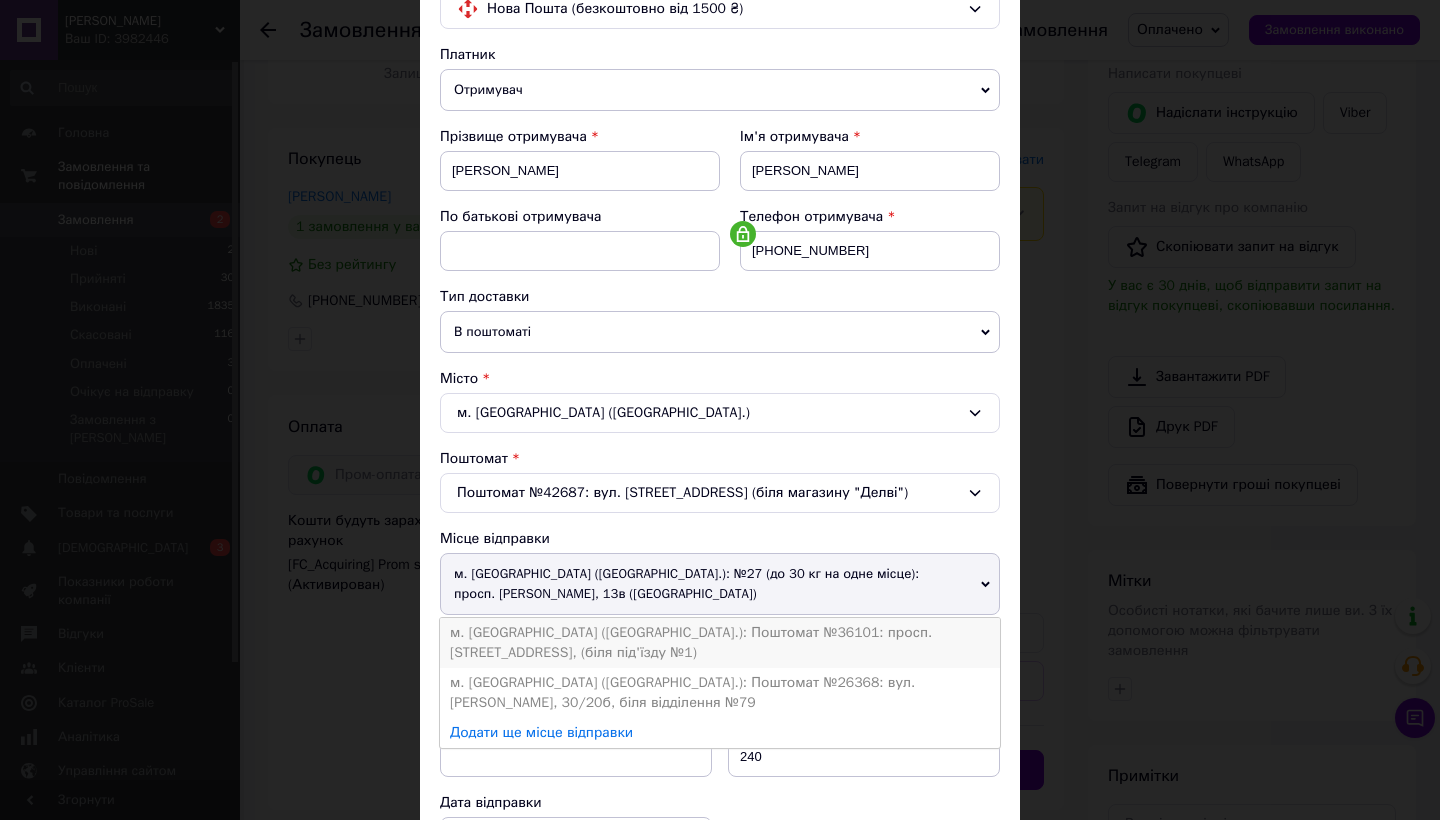 click on "м. [GEOGRAPHIC_DATA] ([GEOGRAPHIC_DATA].): Поштомат №36101: просп. [STREET_ADDRESS], (біля під'їзду №1)" at bounding box center [720, 643] 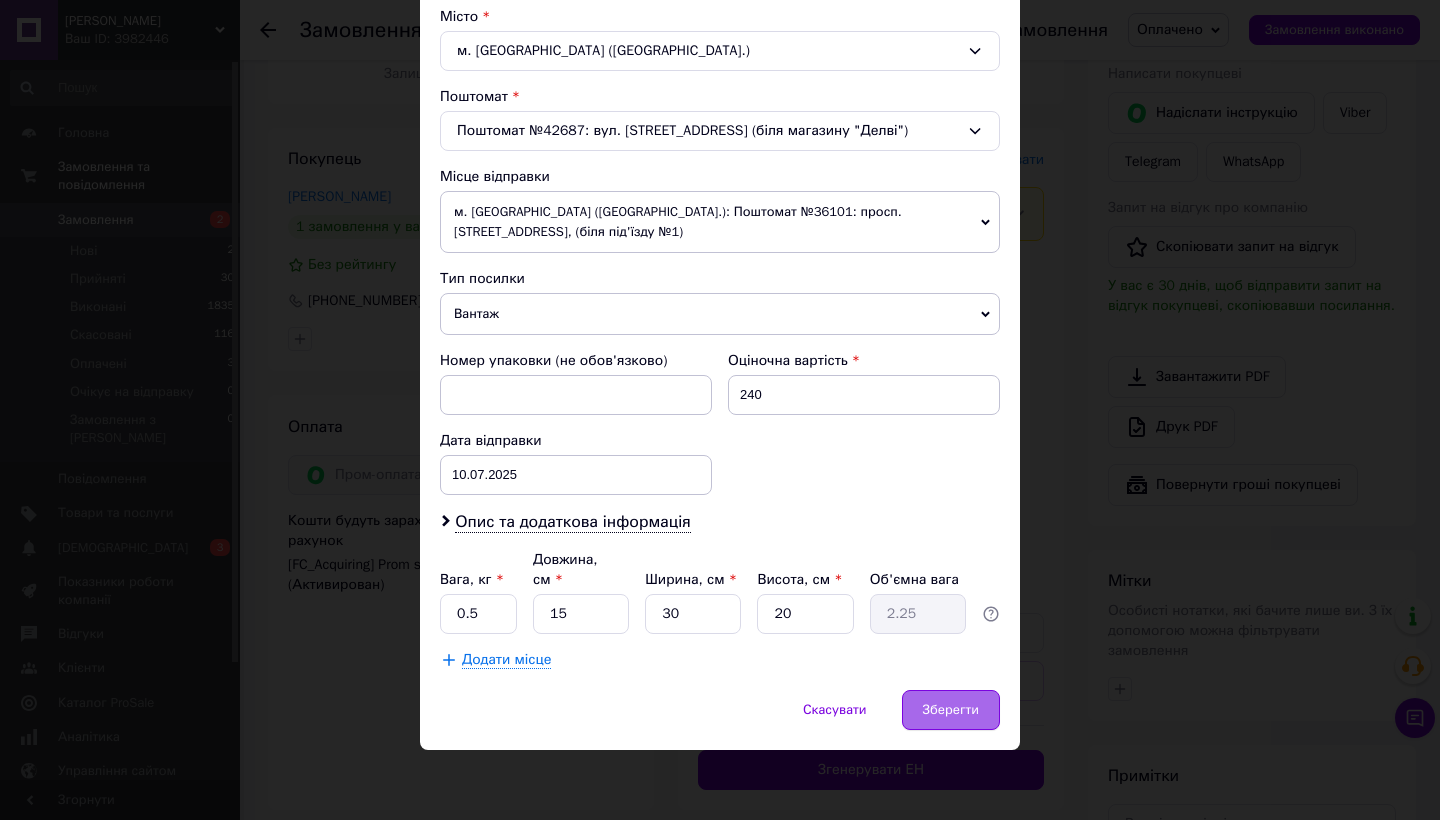 scroll, scrollTop: 547, scrollLeft: 0, axis: vertical 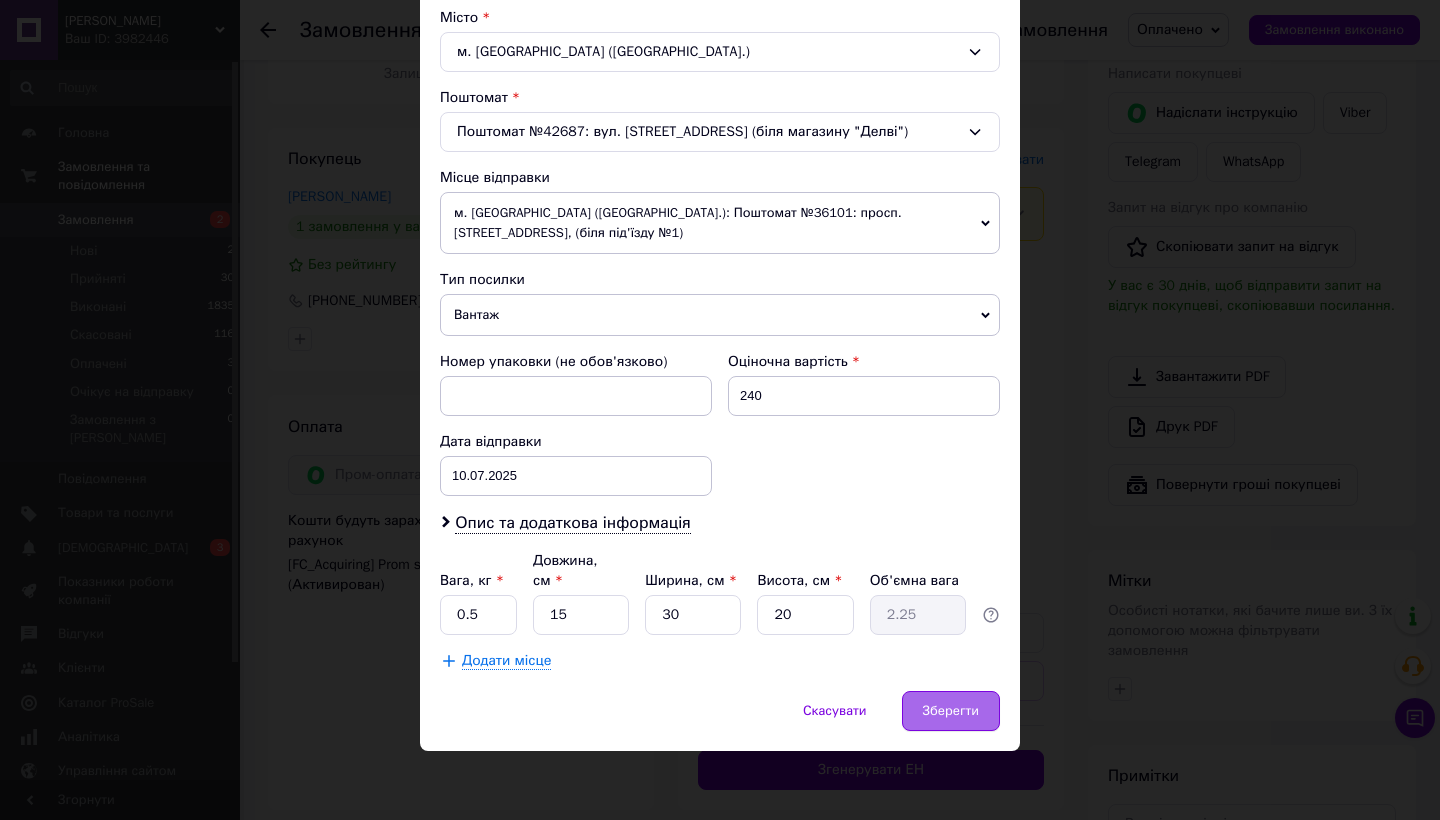 click on "Зберегти" at bounding box center [951, 711] 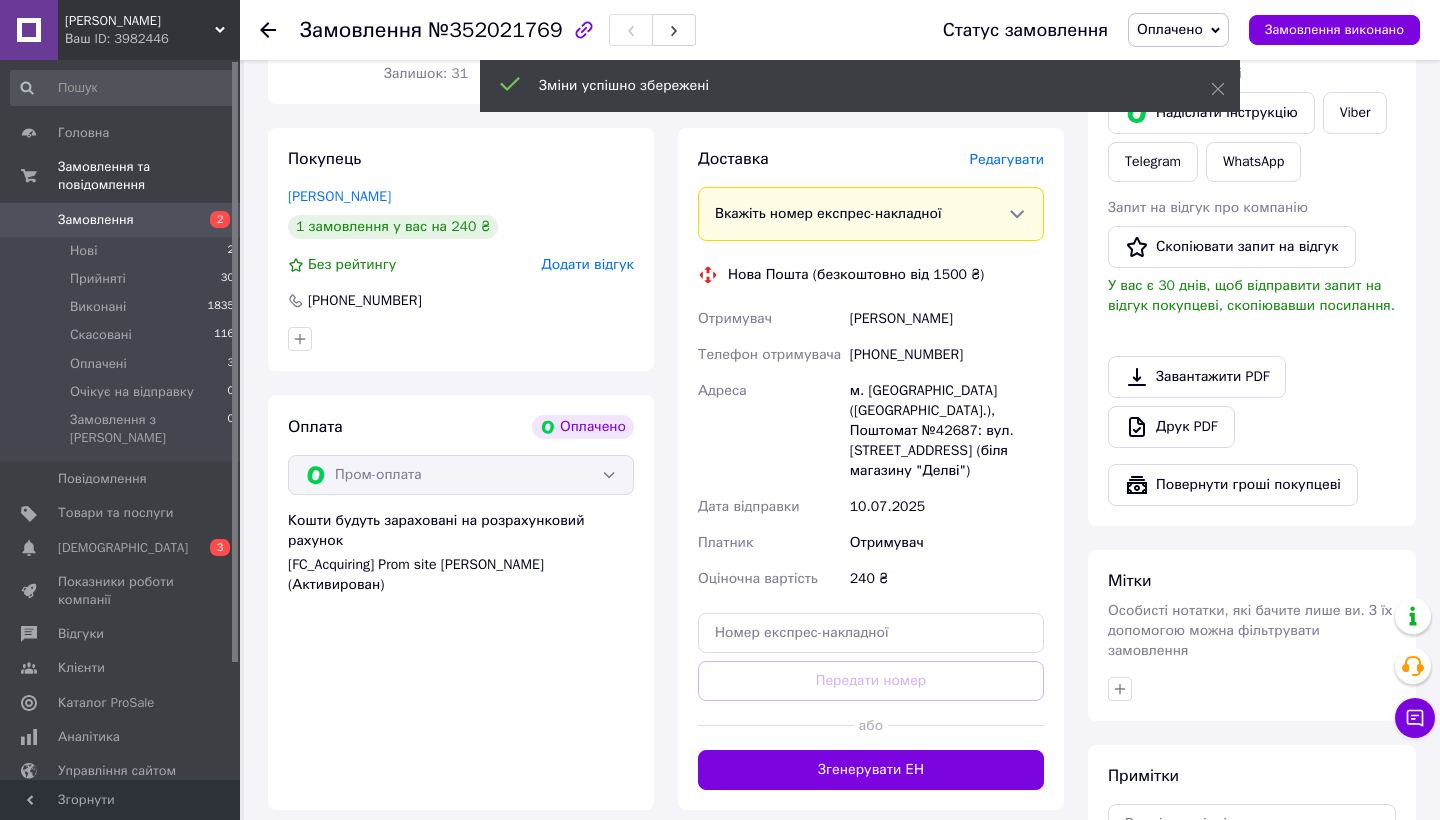 click on "Редагувати" at bounding box center [1007, 159] 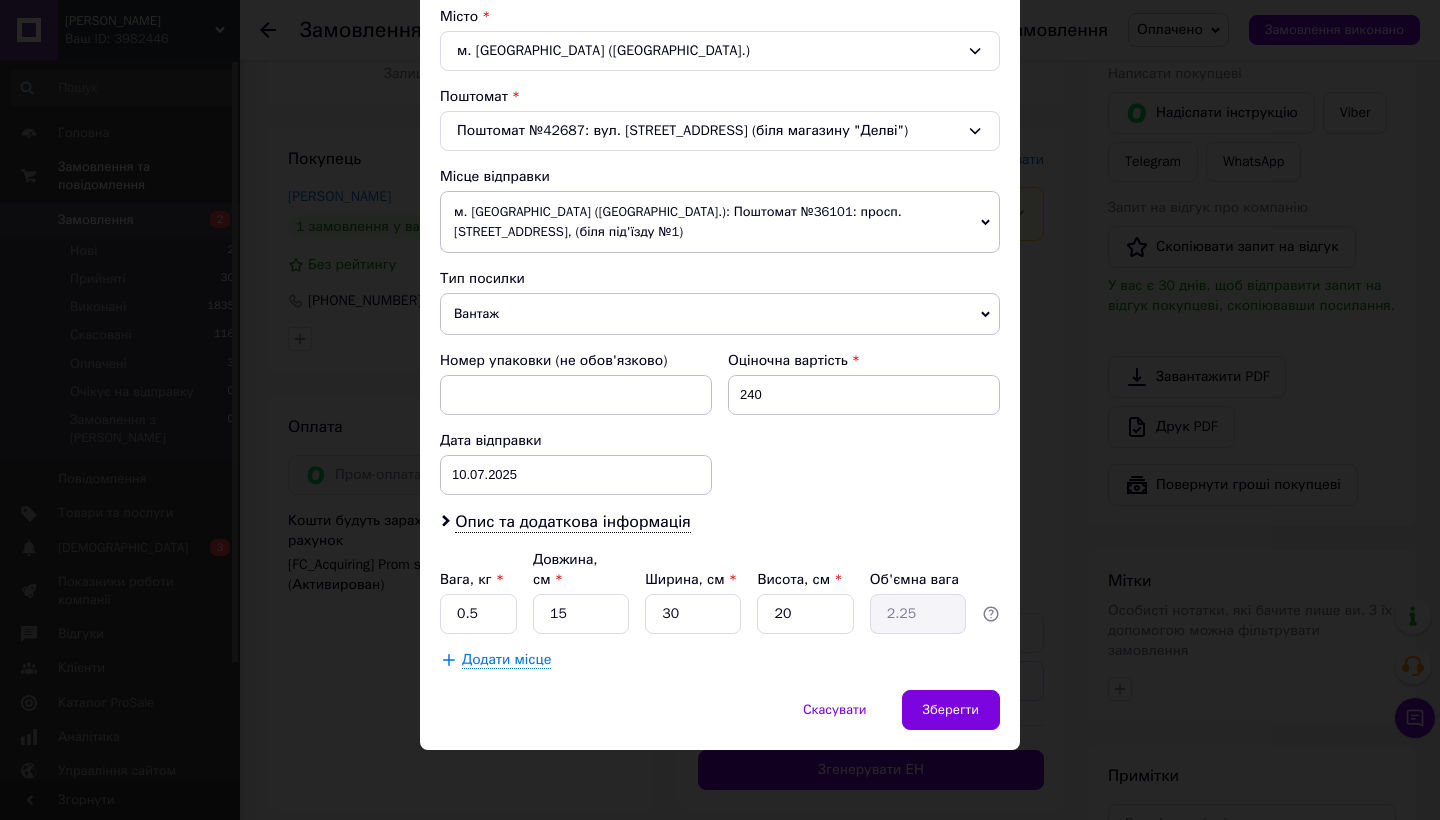 scroll, scrollTop: 547, scrollLeft: 0, axis: vertical 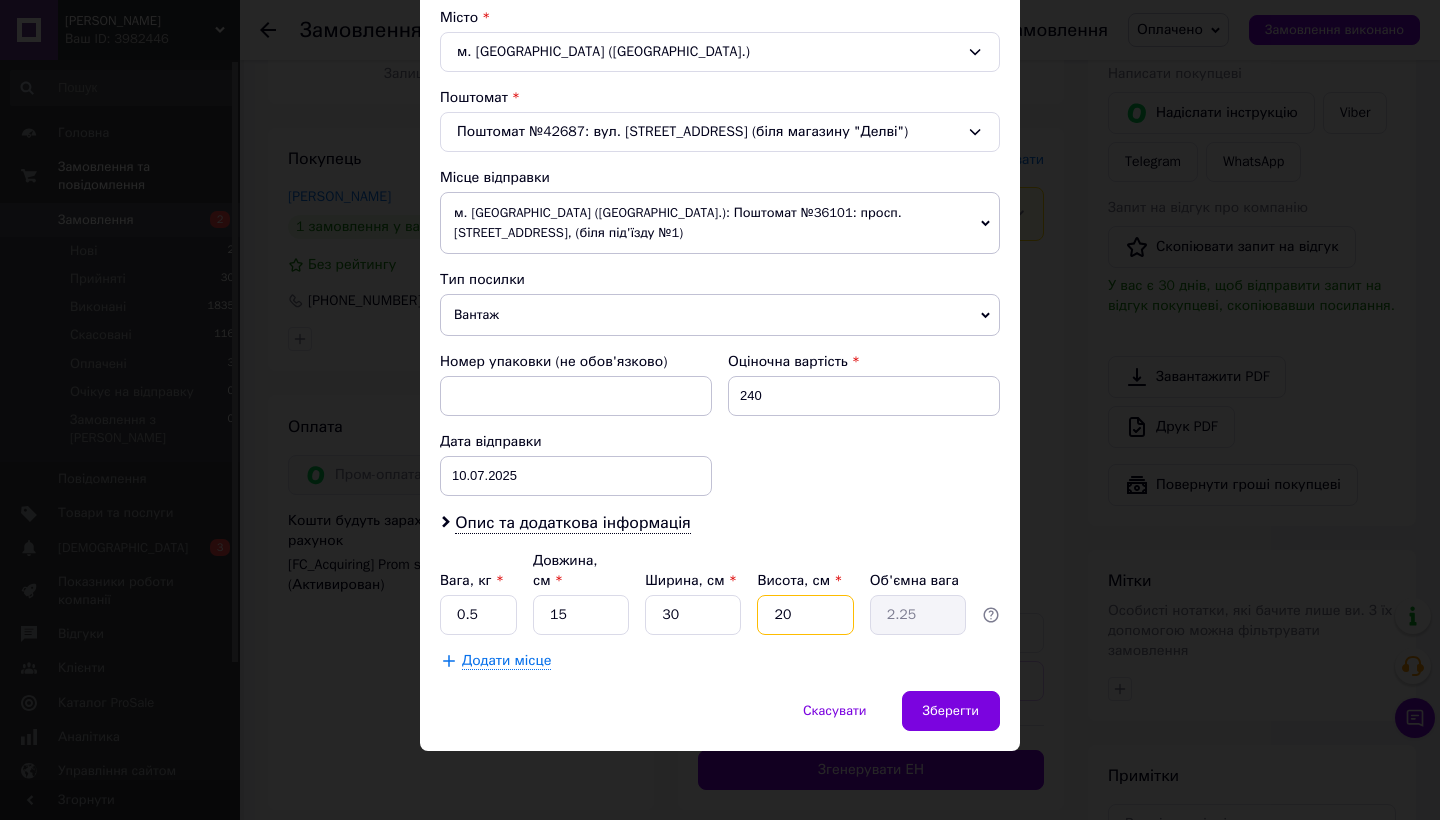 click on "20" at bounding box center [805, 615] 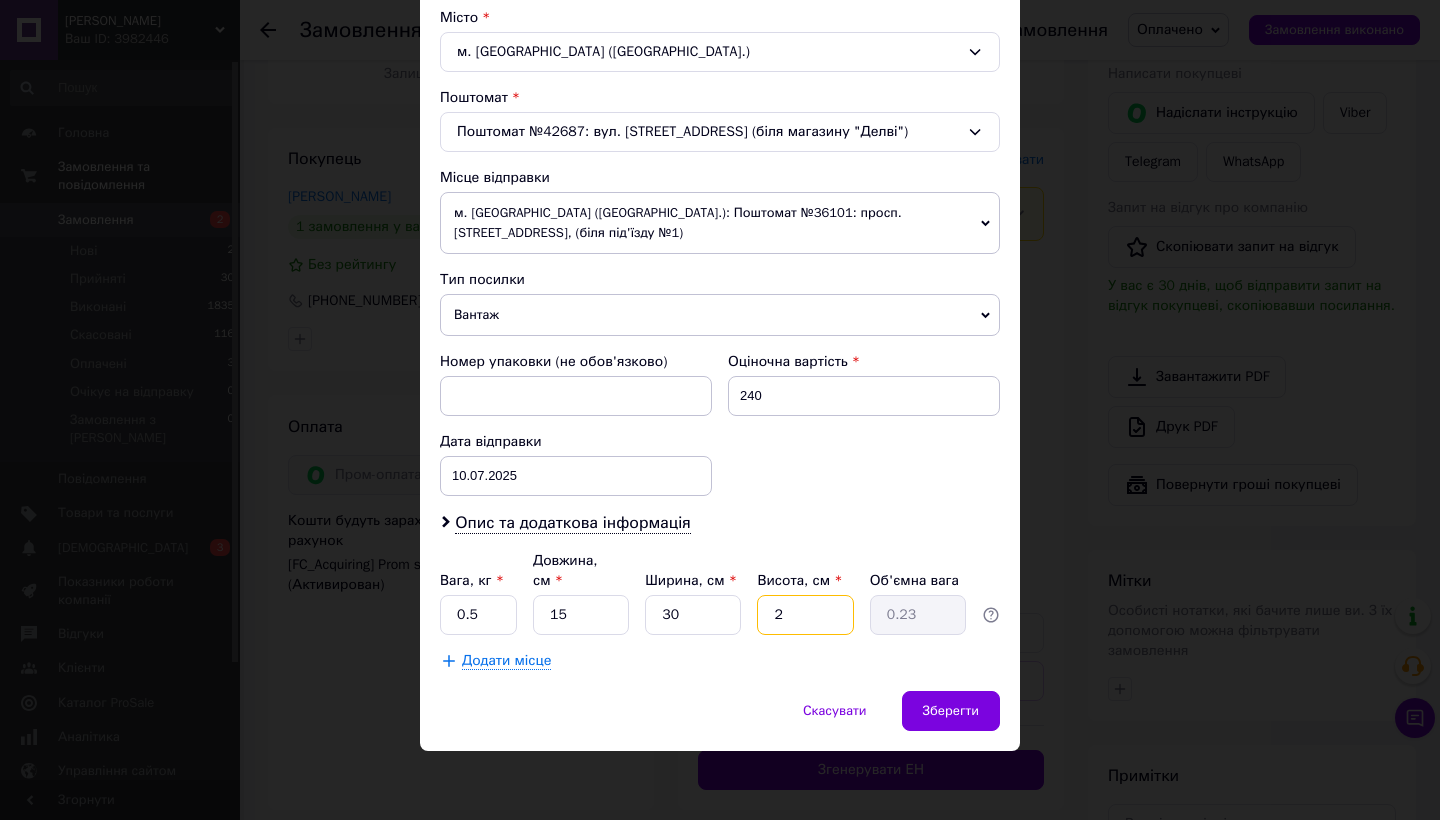 type 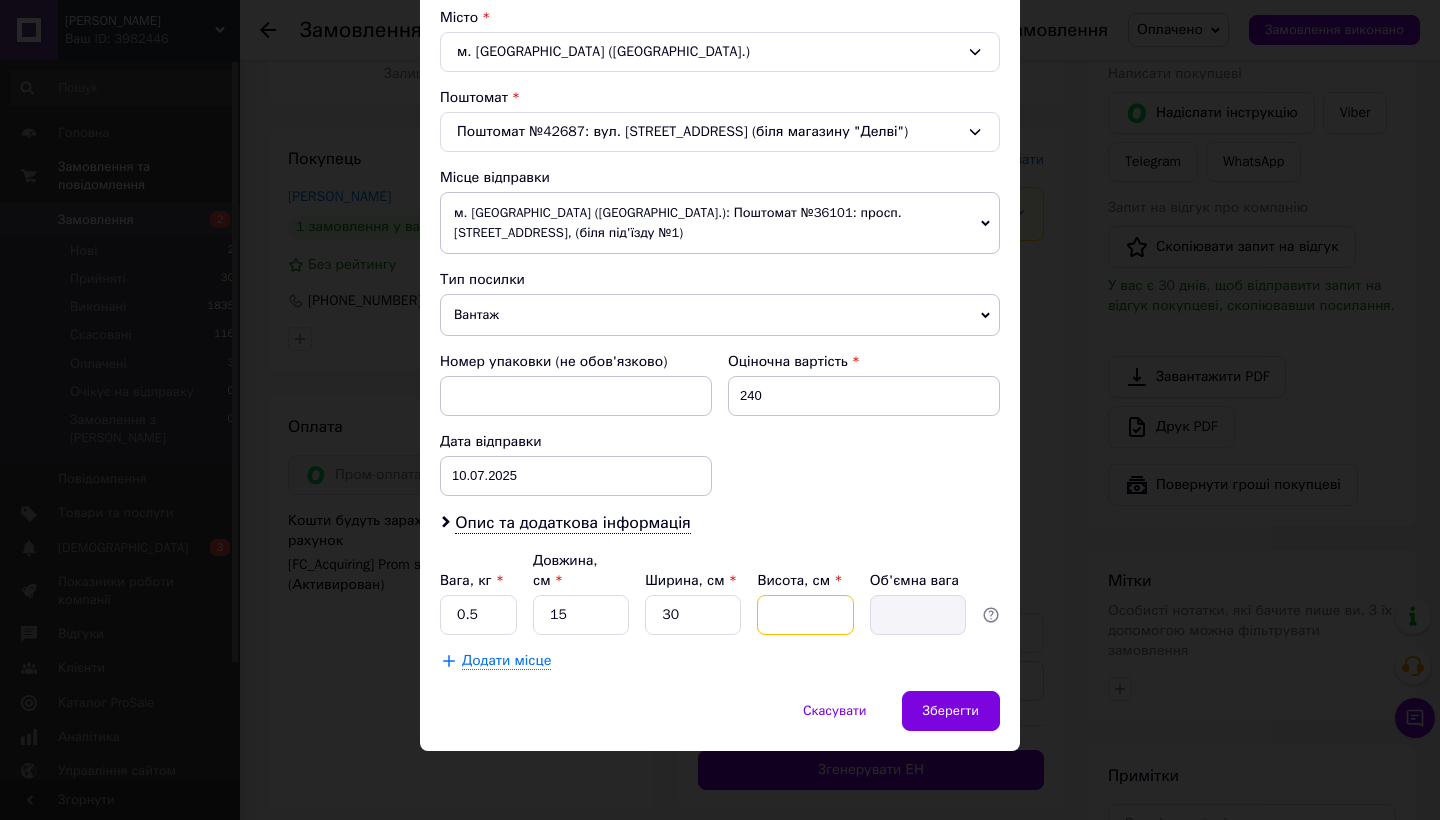 type on "1" 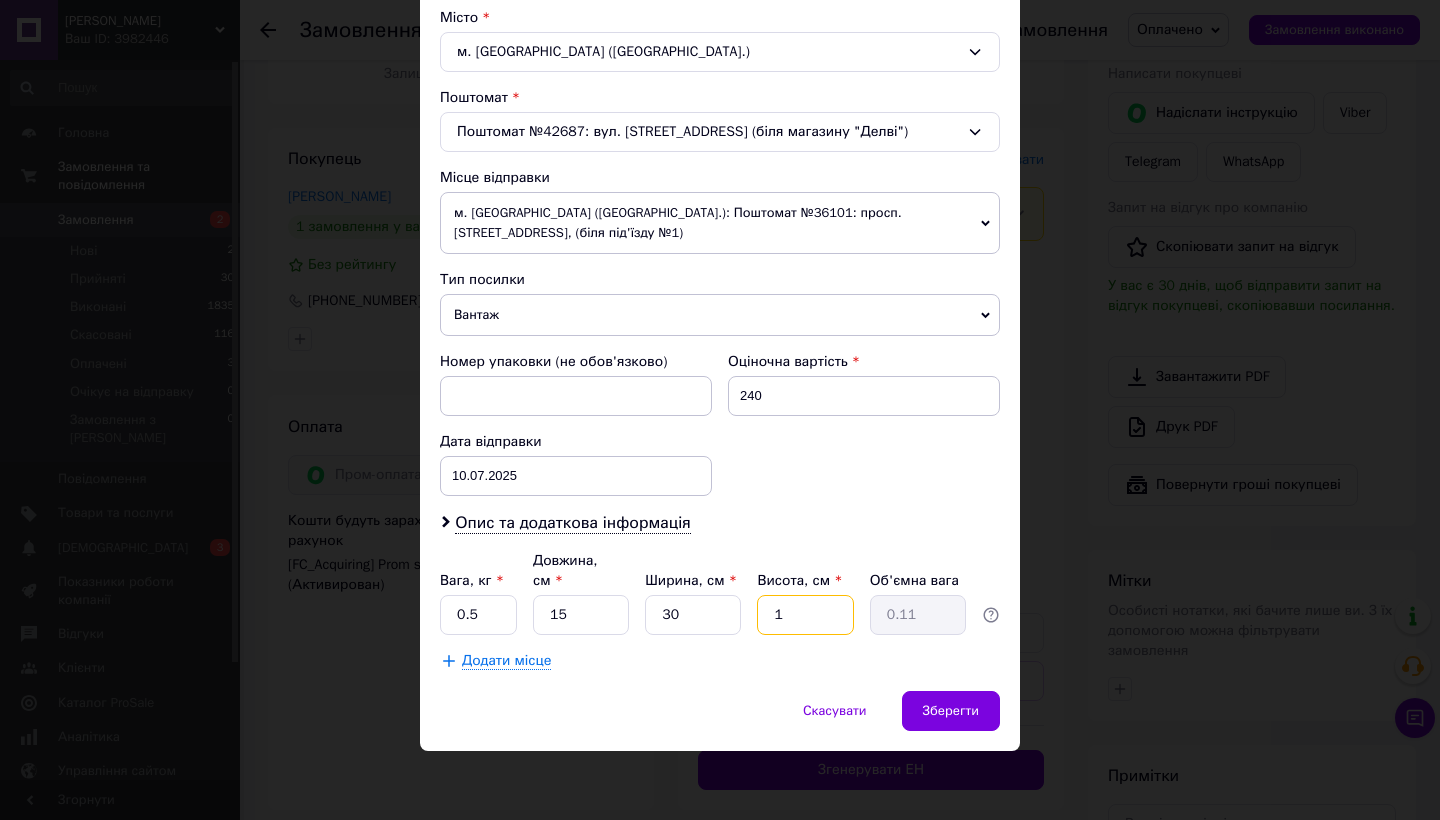 type on "10" 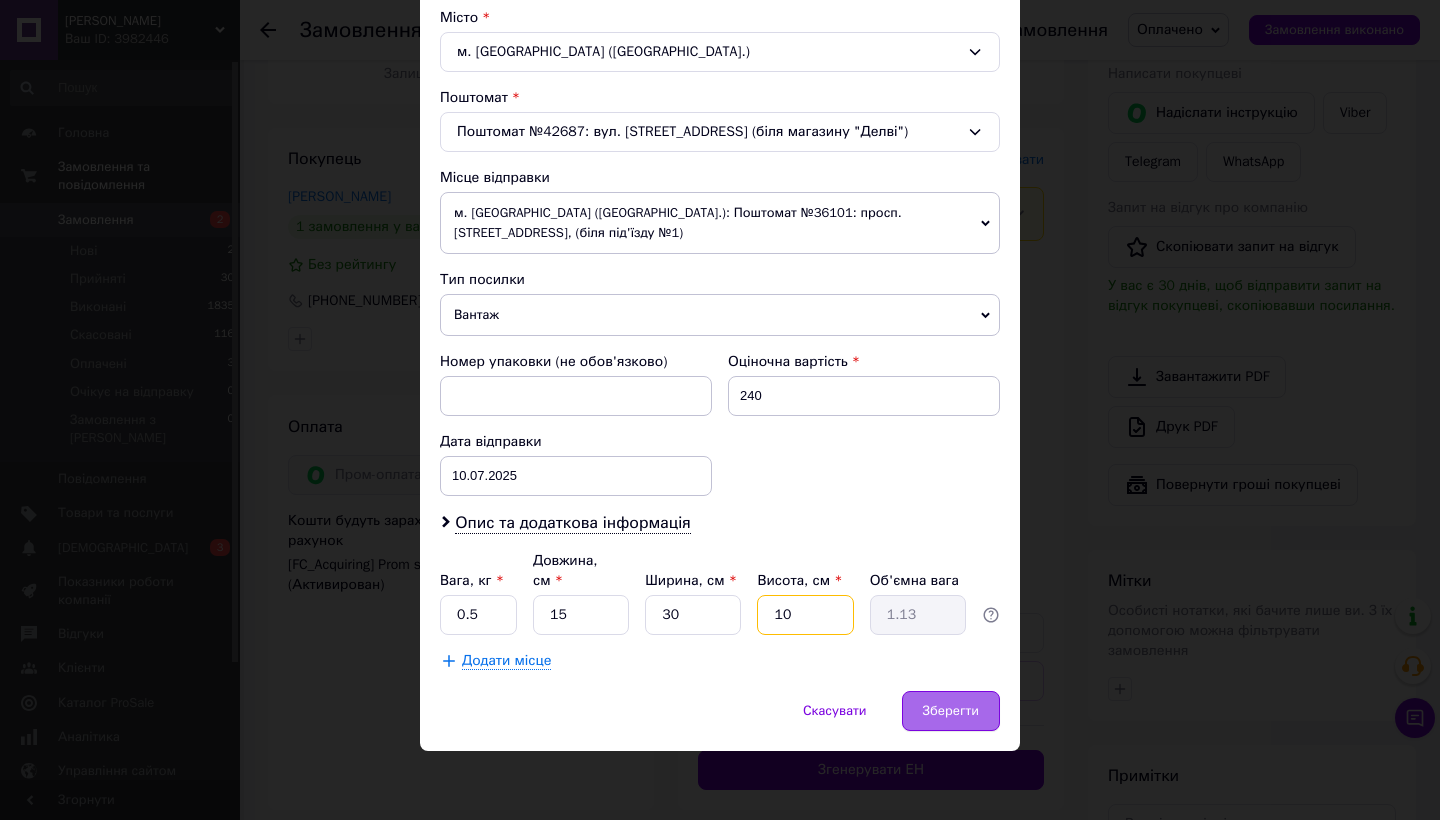type on "10" 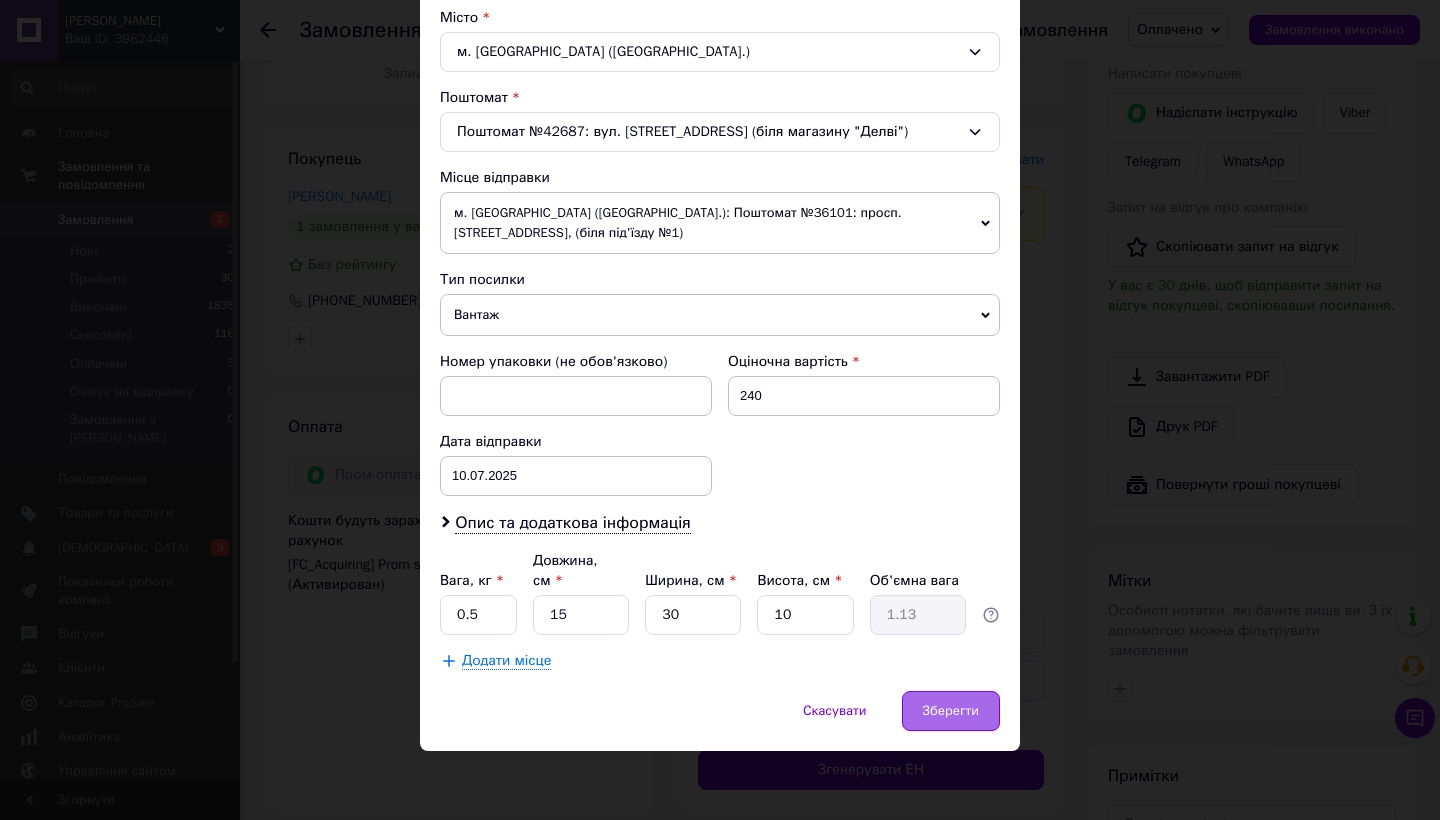 click on "Зберегти" at bounding box center (951, 711) 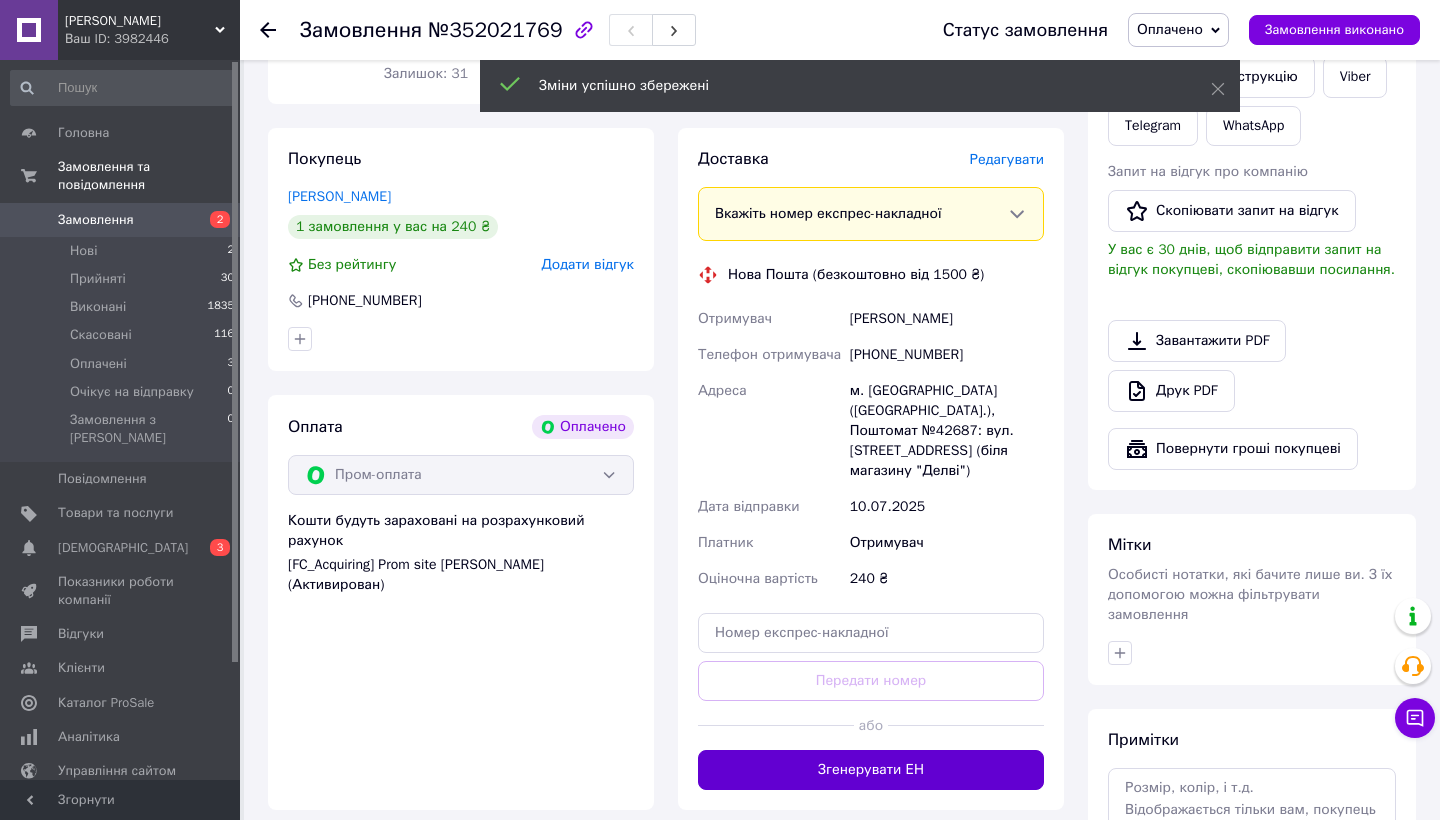 click on "Згенерувати ЕН" at bounding box center [871, 770] 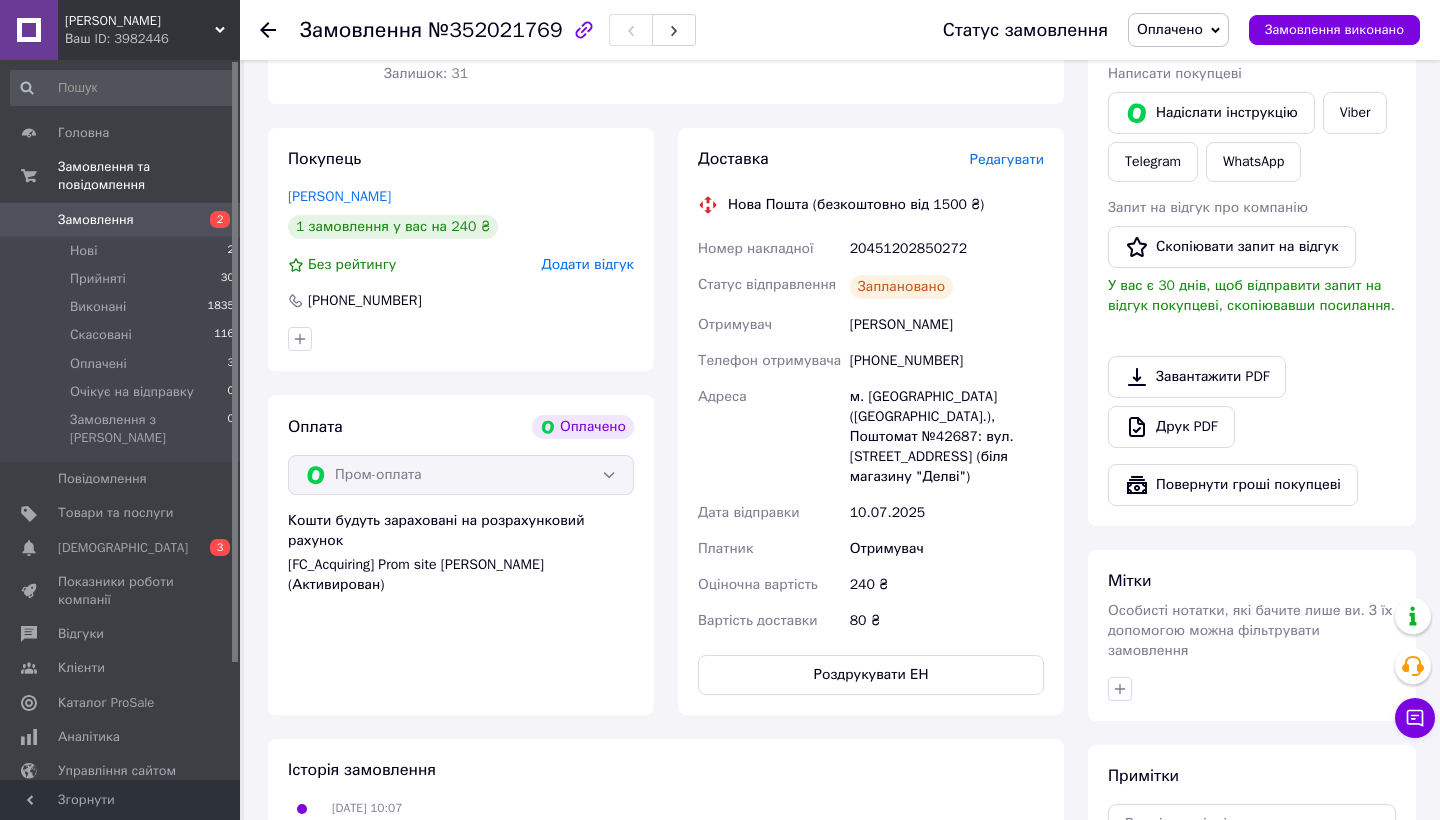 click on "Замовлення" at bounding box center (96, 220) 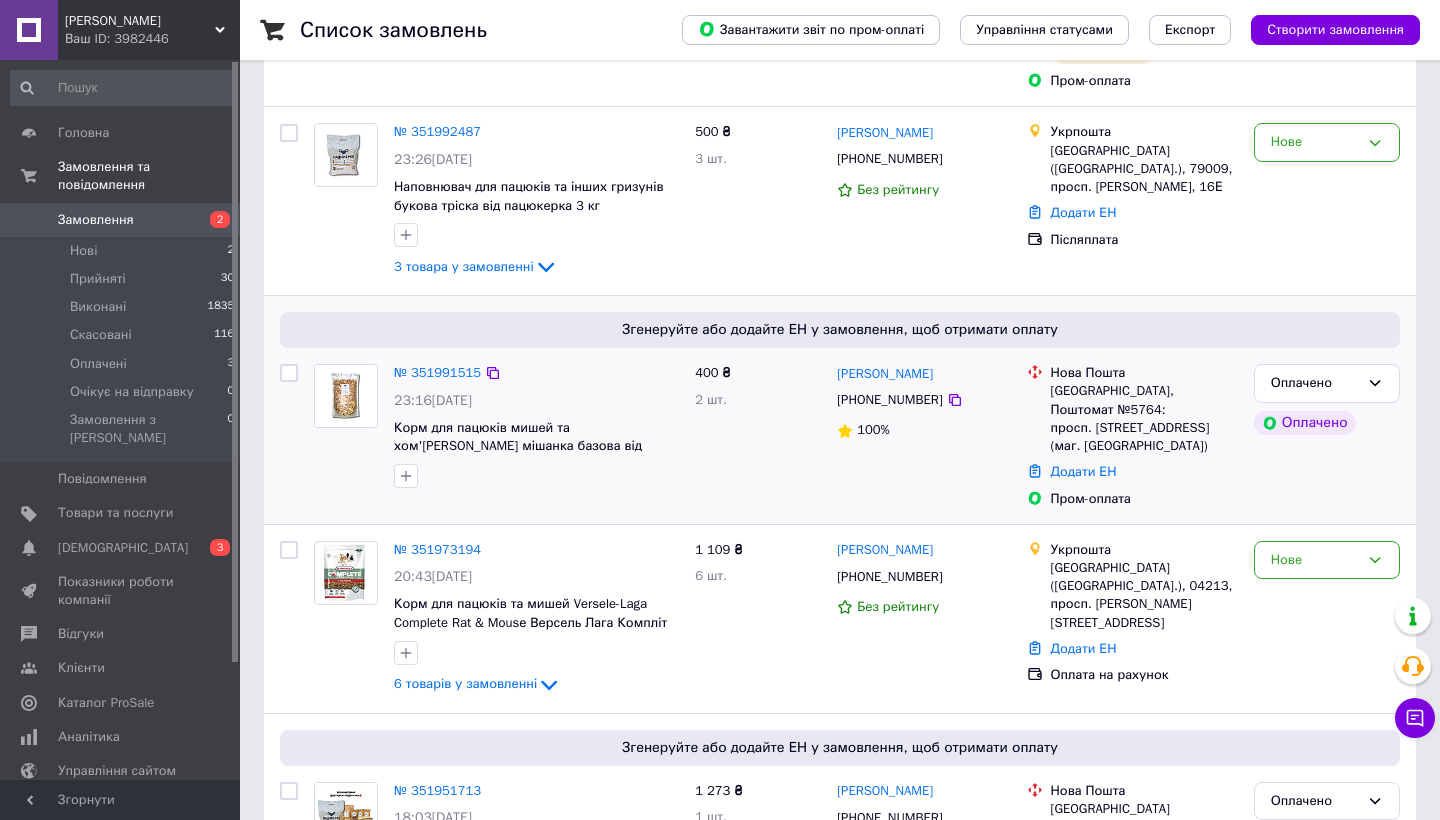 scroll, scrollTop: 394, scrollLeft: 0, axis: vertical 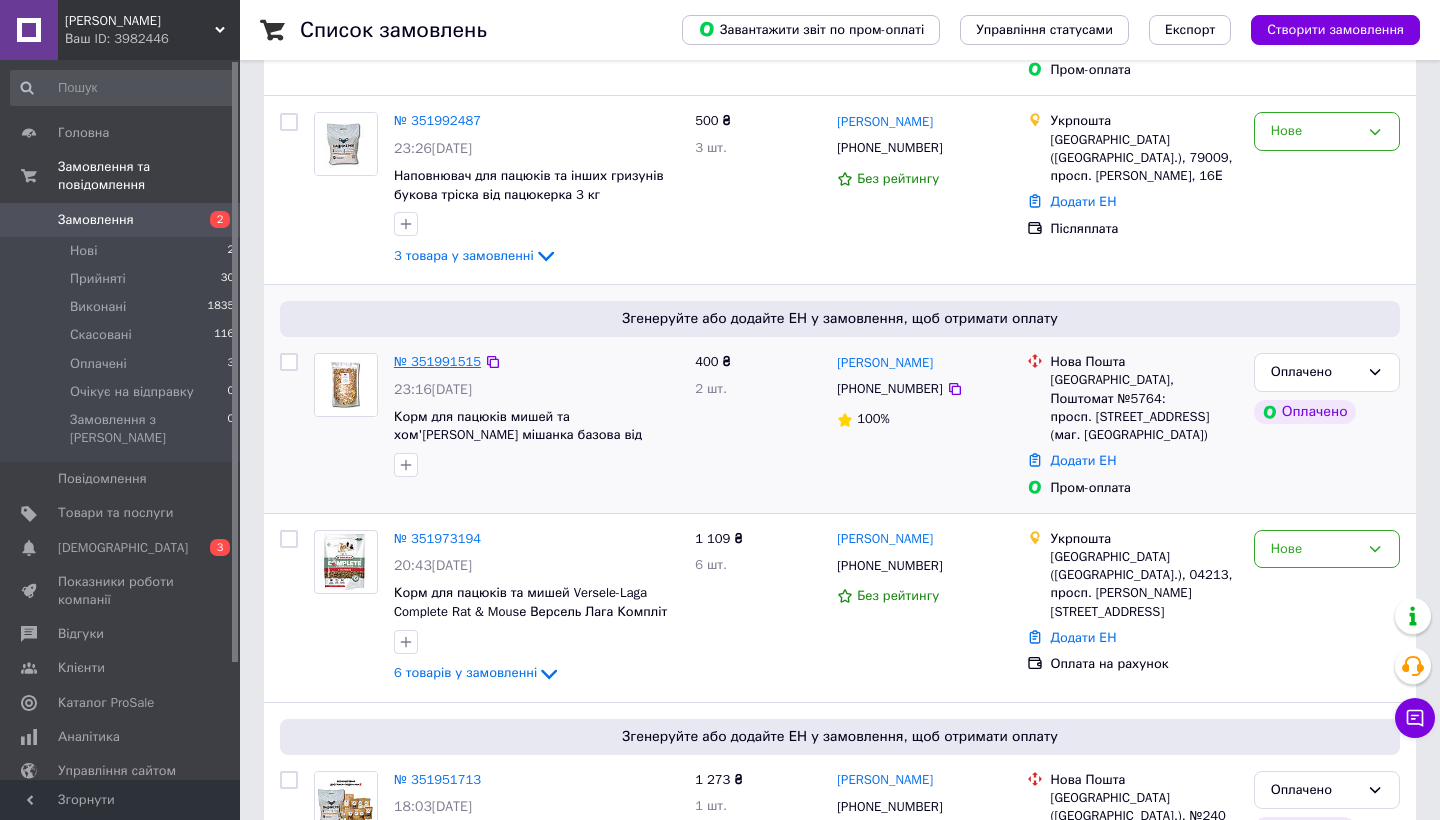 click on "№ 351991515" at bounding box center [437, 361] 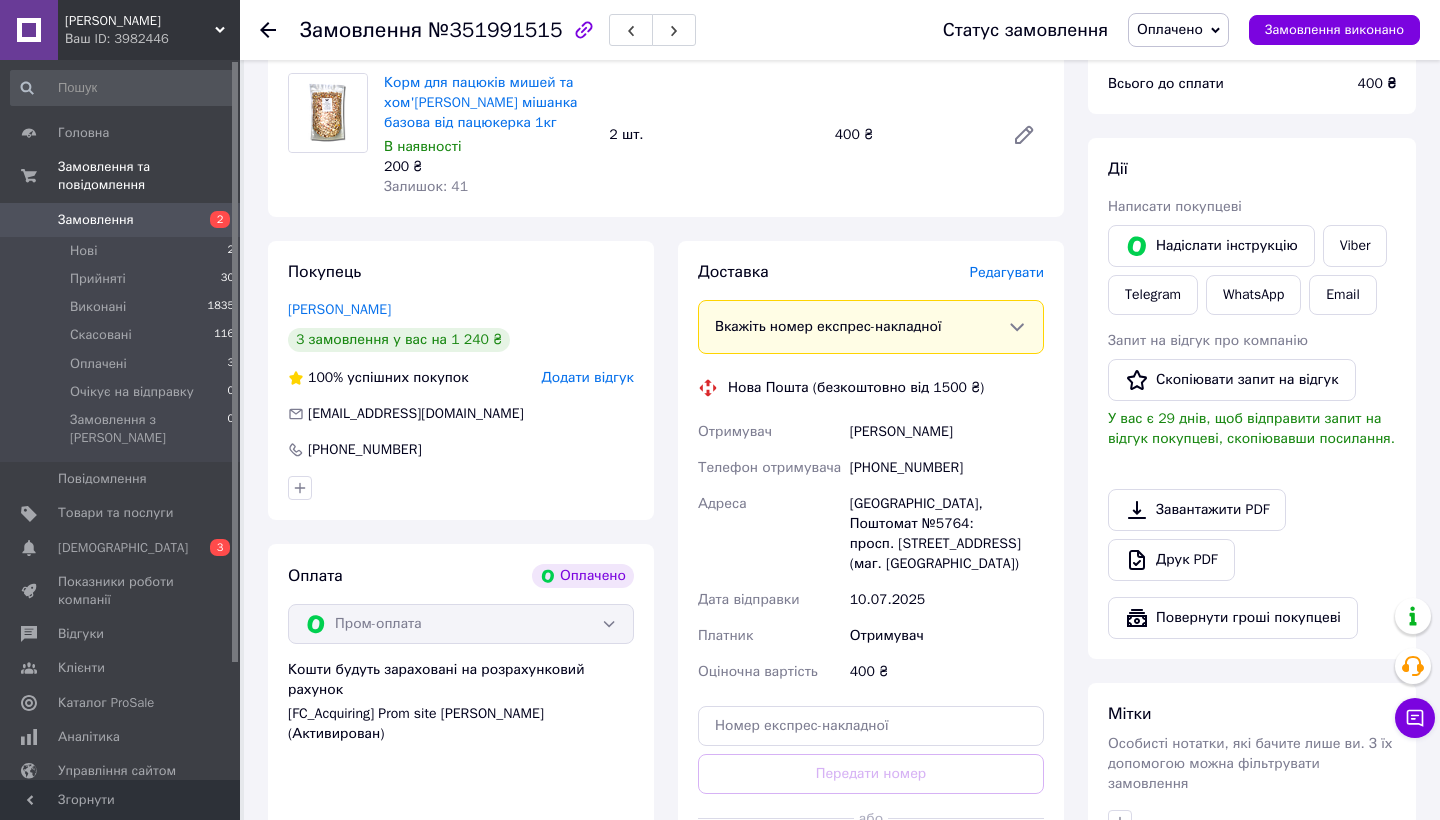 scroll, scrollTop: 258, scrollLeft: 0, axis: vertical 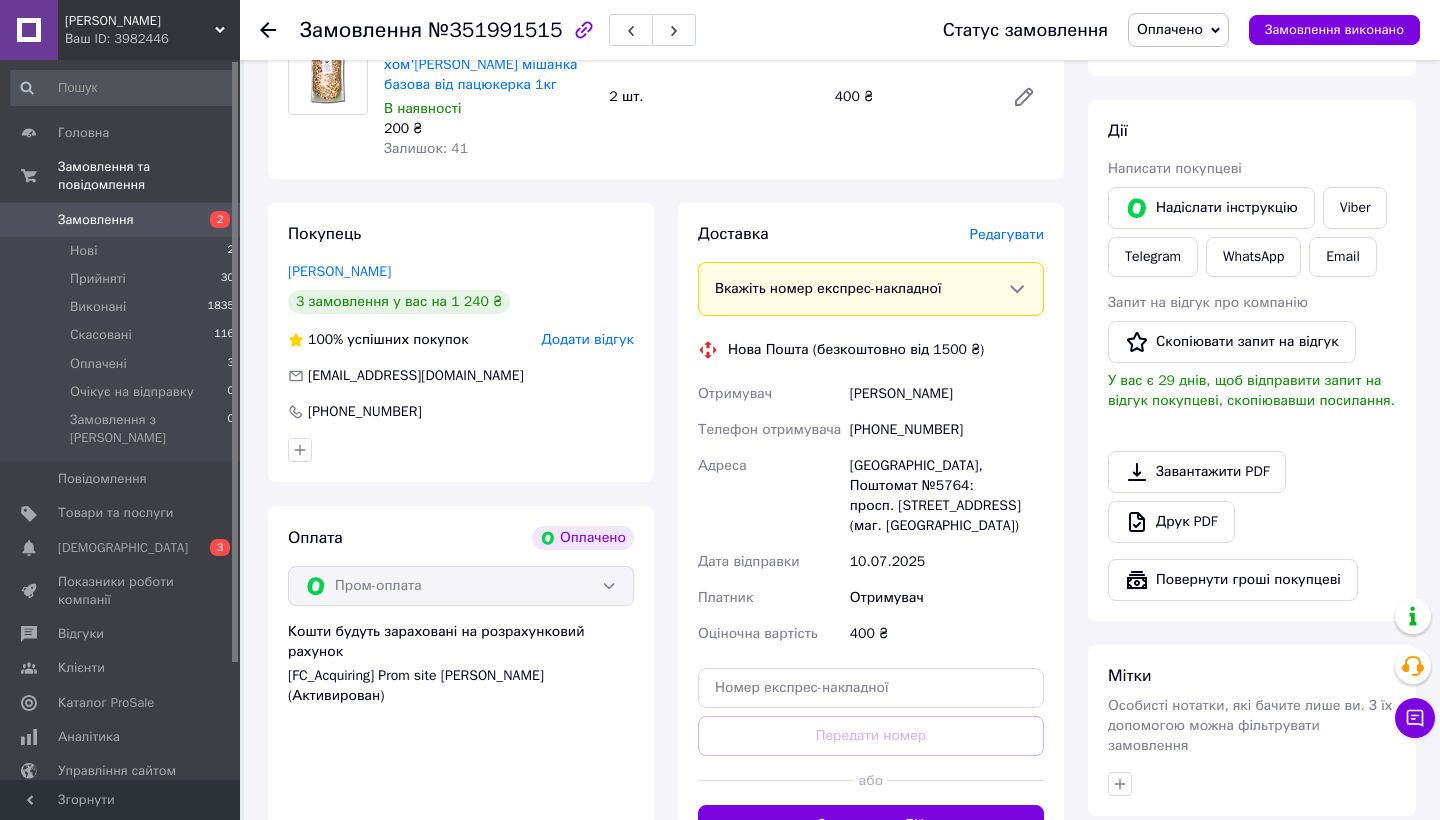 click on "Редагувати" at bounding box center (1007, 234) 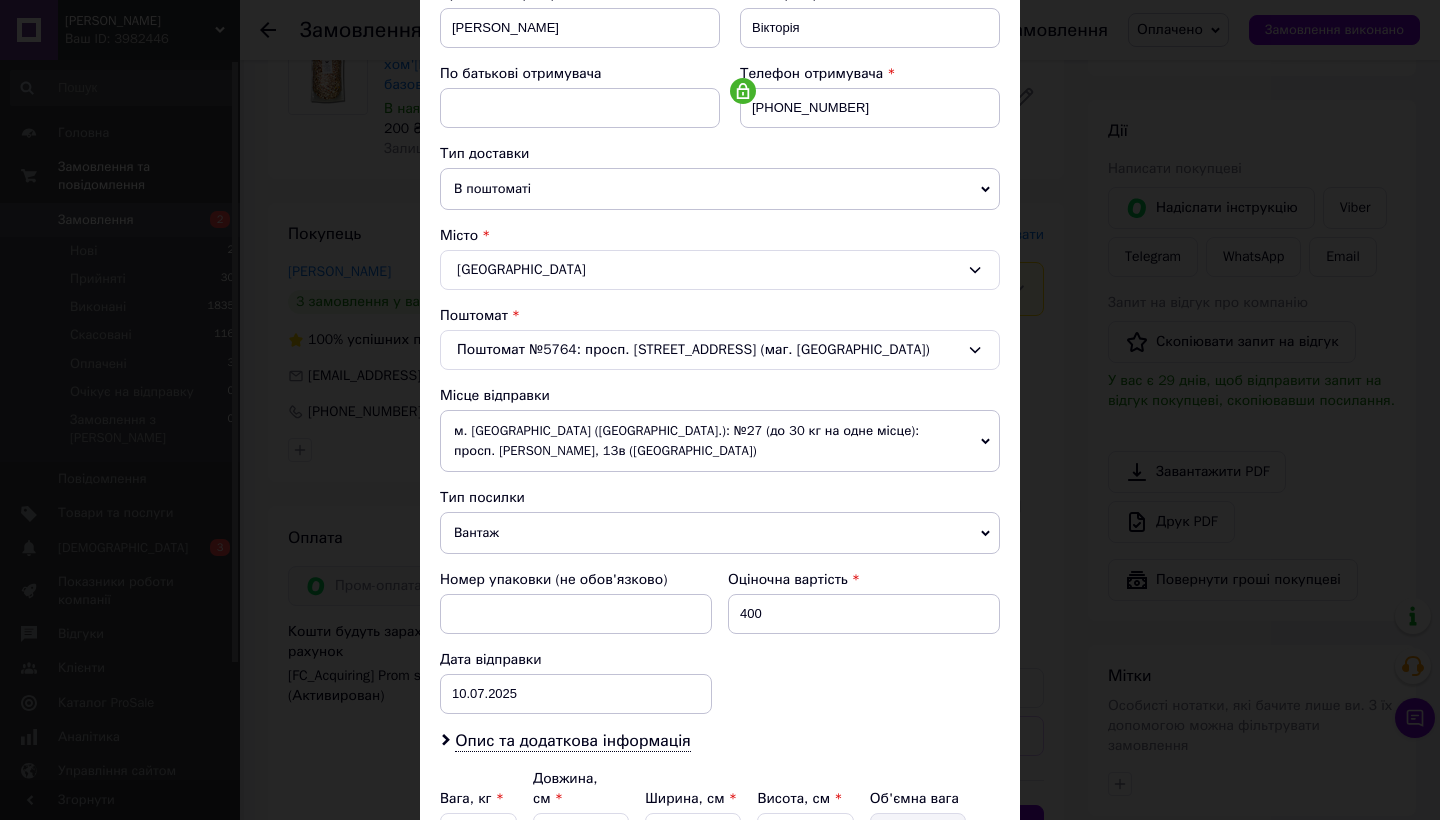 scroll, scrollTop: 436, scrollLeft: 0, axis: vertical 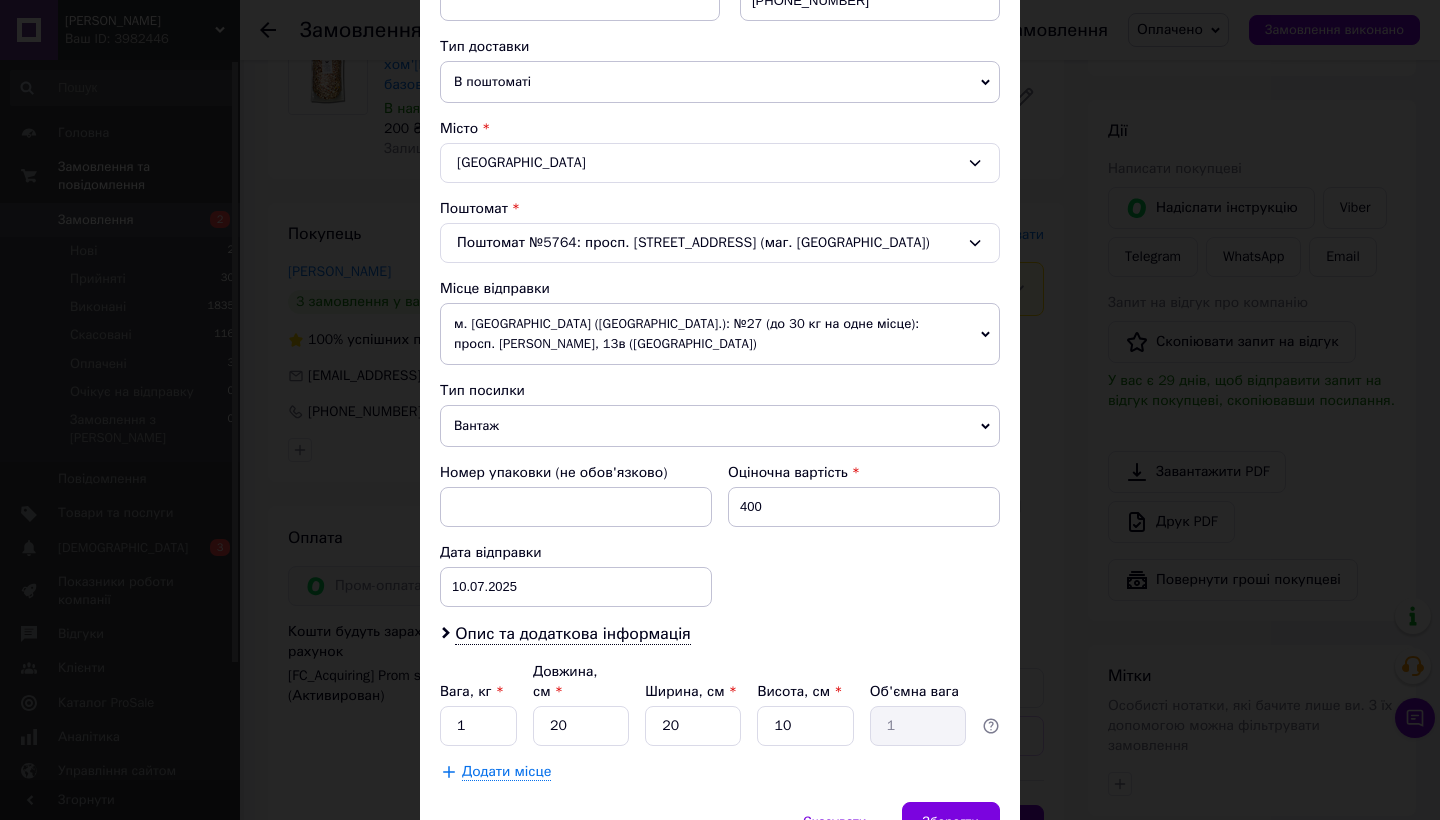 click on "м. [GEOGRAPHIC_DATA] ([GEOGRAPHIC_DATA].): №27 (до 30 кг на одне місце): просп. [PERSON_NAME], 13в ([GEOGRAPHIC_DATA])" at bounding box center [720, 334] 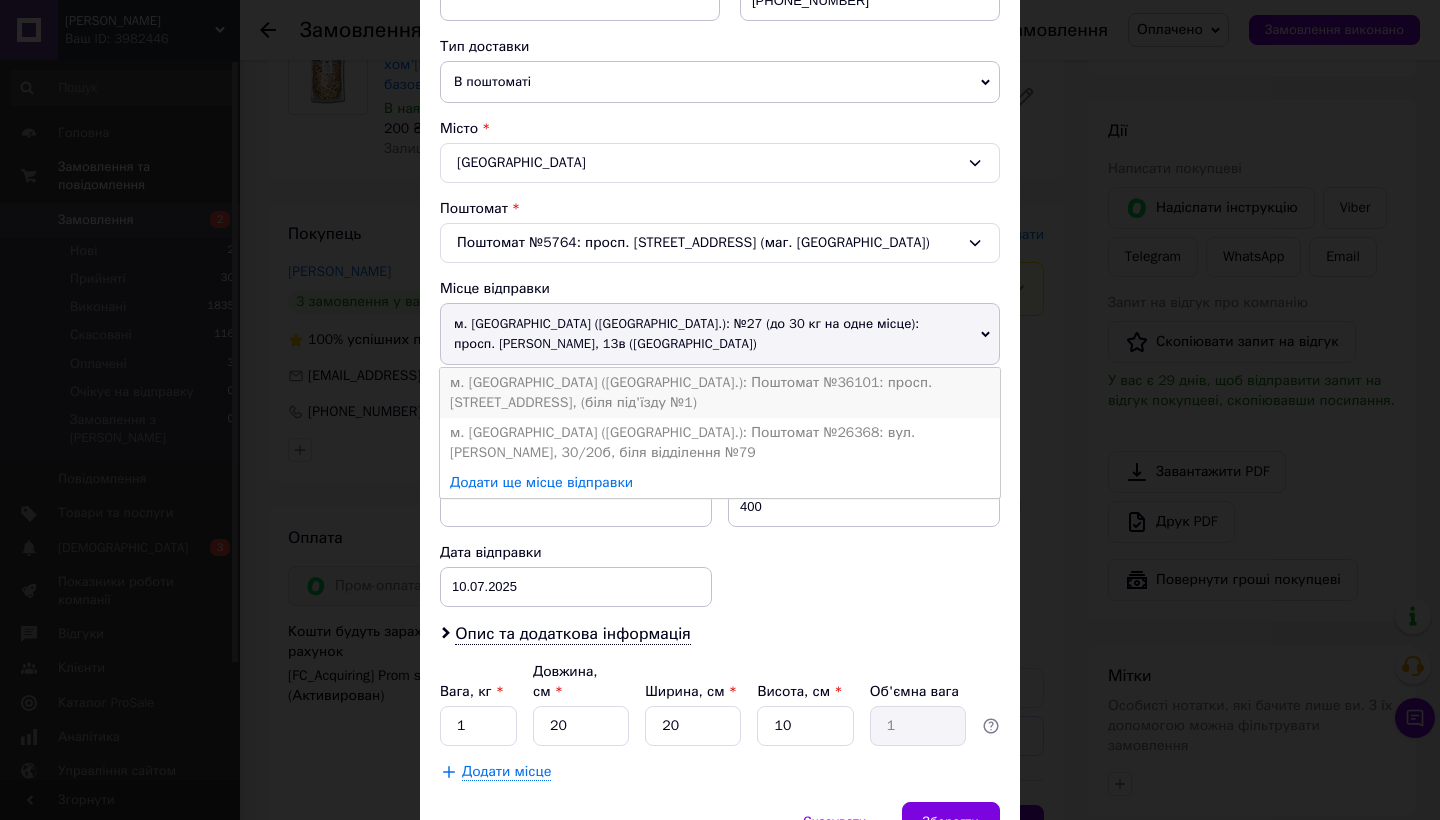 click on "м. [GEOGRAPHIC_DATA] ([GEOGRAPHIC_DATA].): Поштомат №36101: просп. [STREET_ADDRESS], (біля під'їзду №1)" at bounding box center (720, 393) 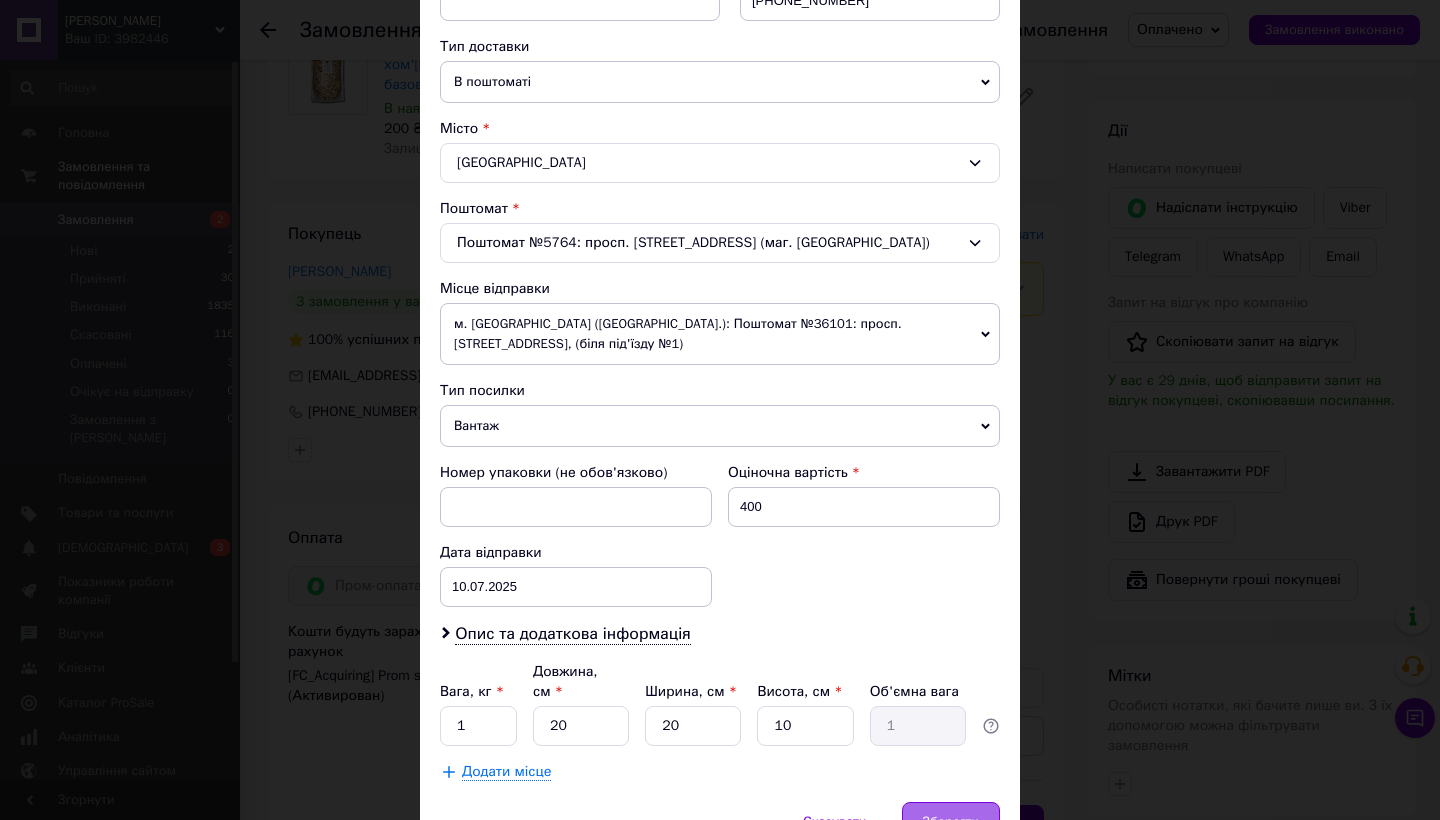 click on "Зберегти" at bounding box center [951, 822] 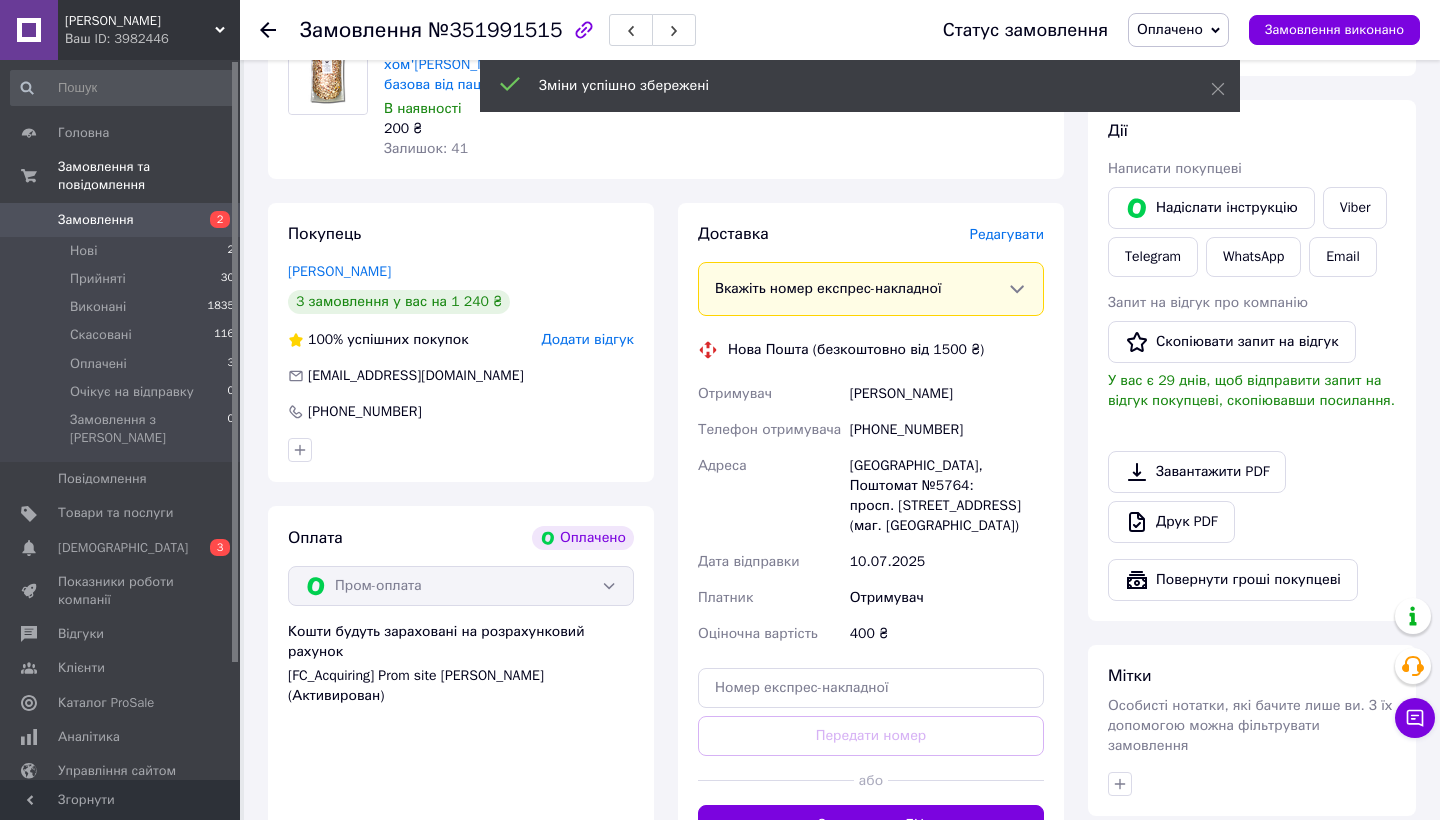 click on "Згенерувати ЕН" at bounding box center [871, 825] 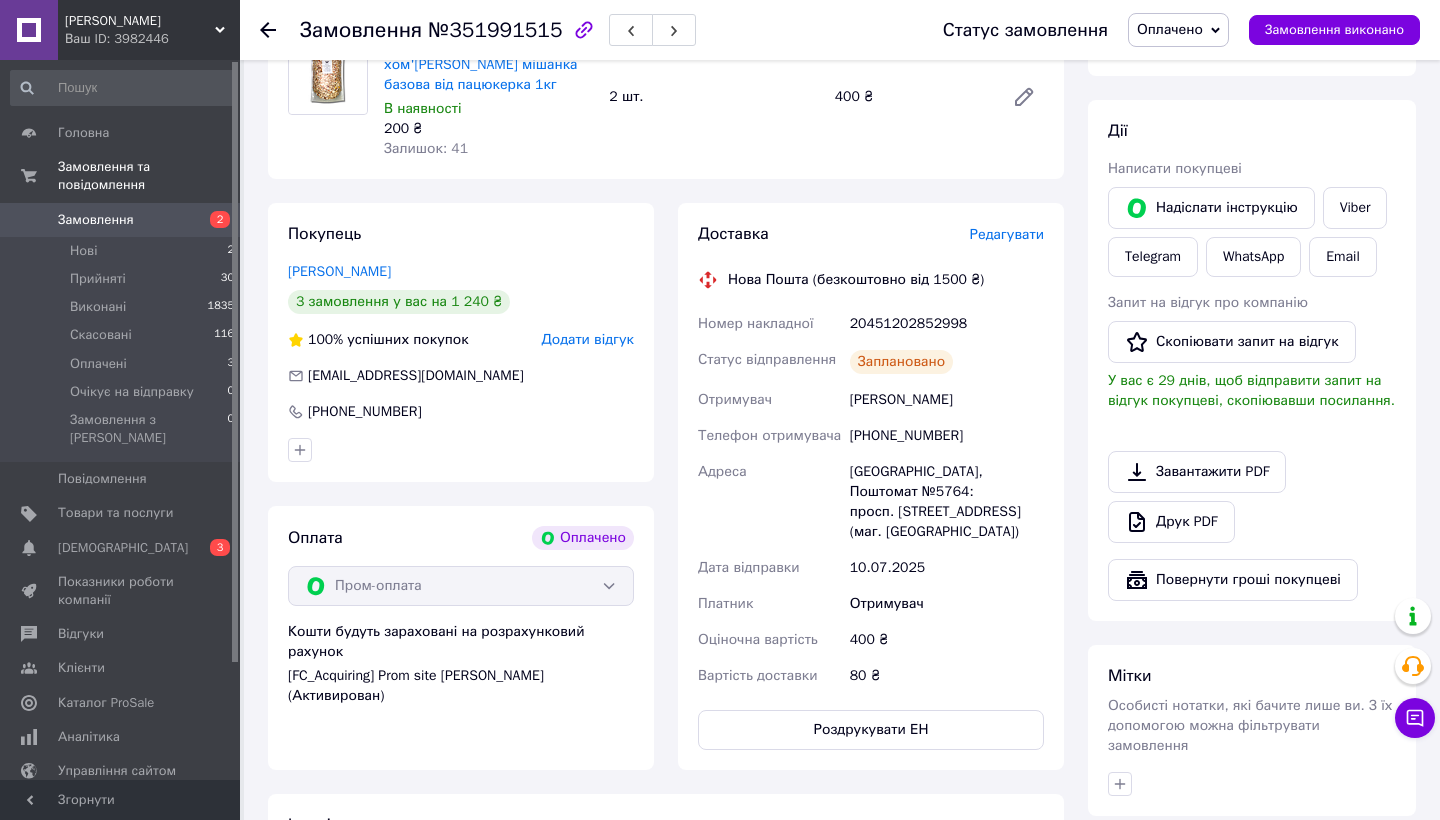 click on "Замовлення" at bounding box center (96, 220) 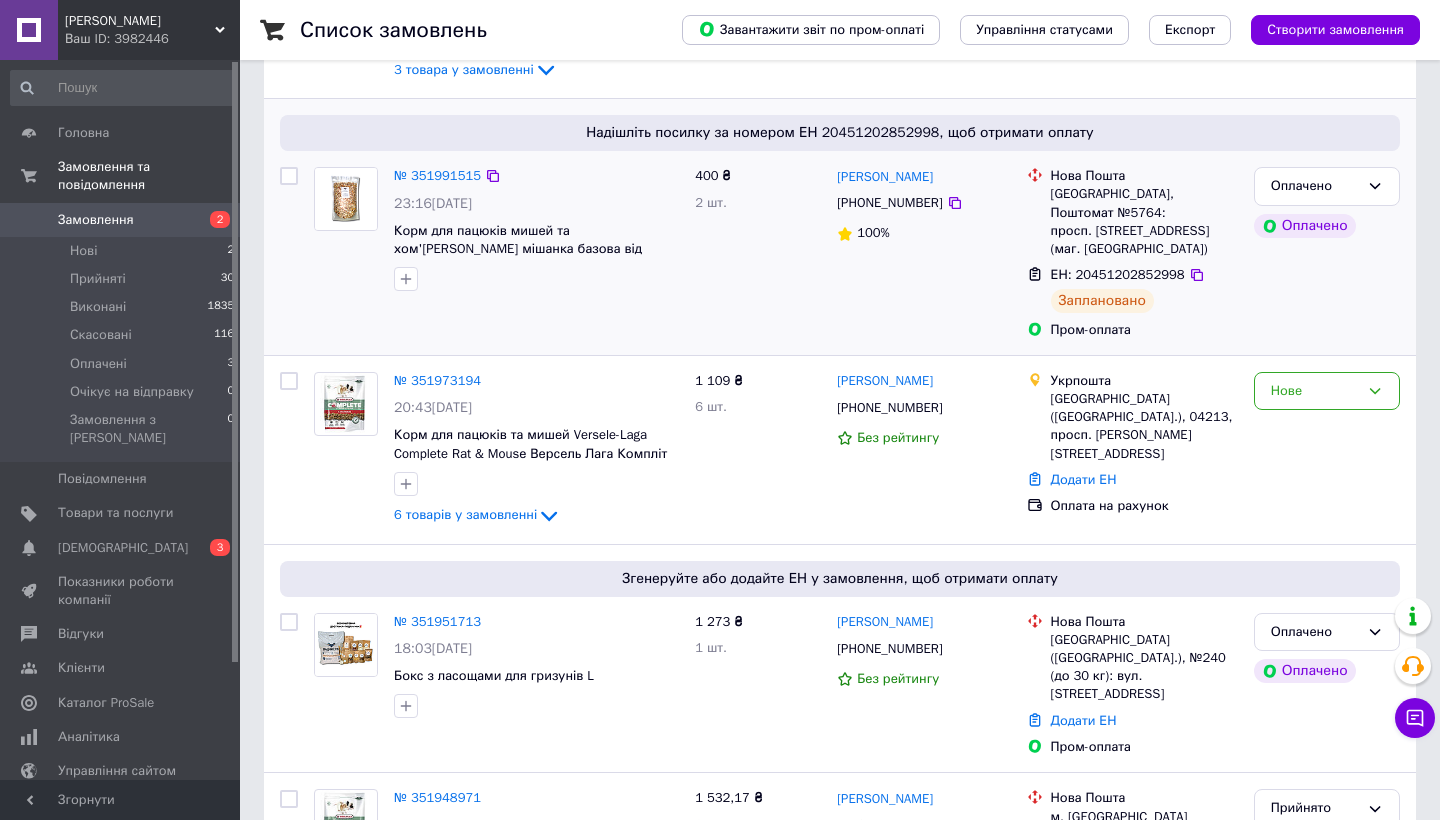 scroll, scrollTop: 595, scrollLeft: 0, axis: vertical 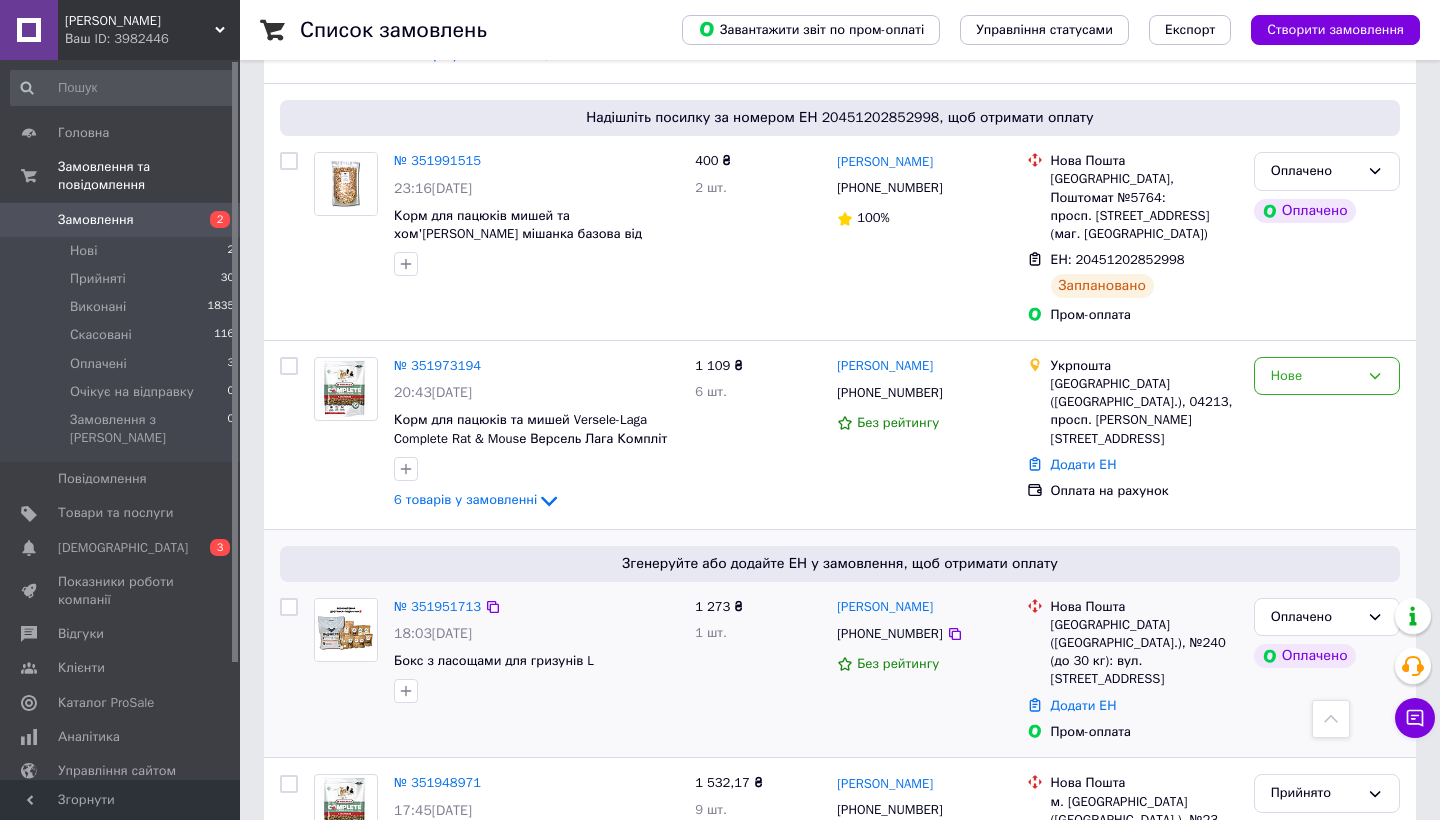 click on "№ 351951713 18:03[DATE] Бокс з ласощами для гризунів L" at bounding box center (536, 650) 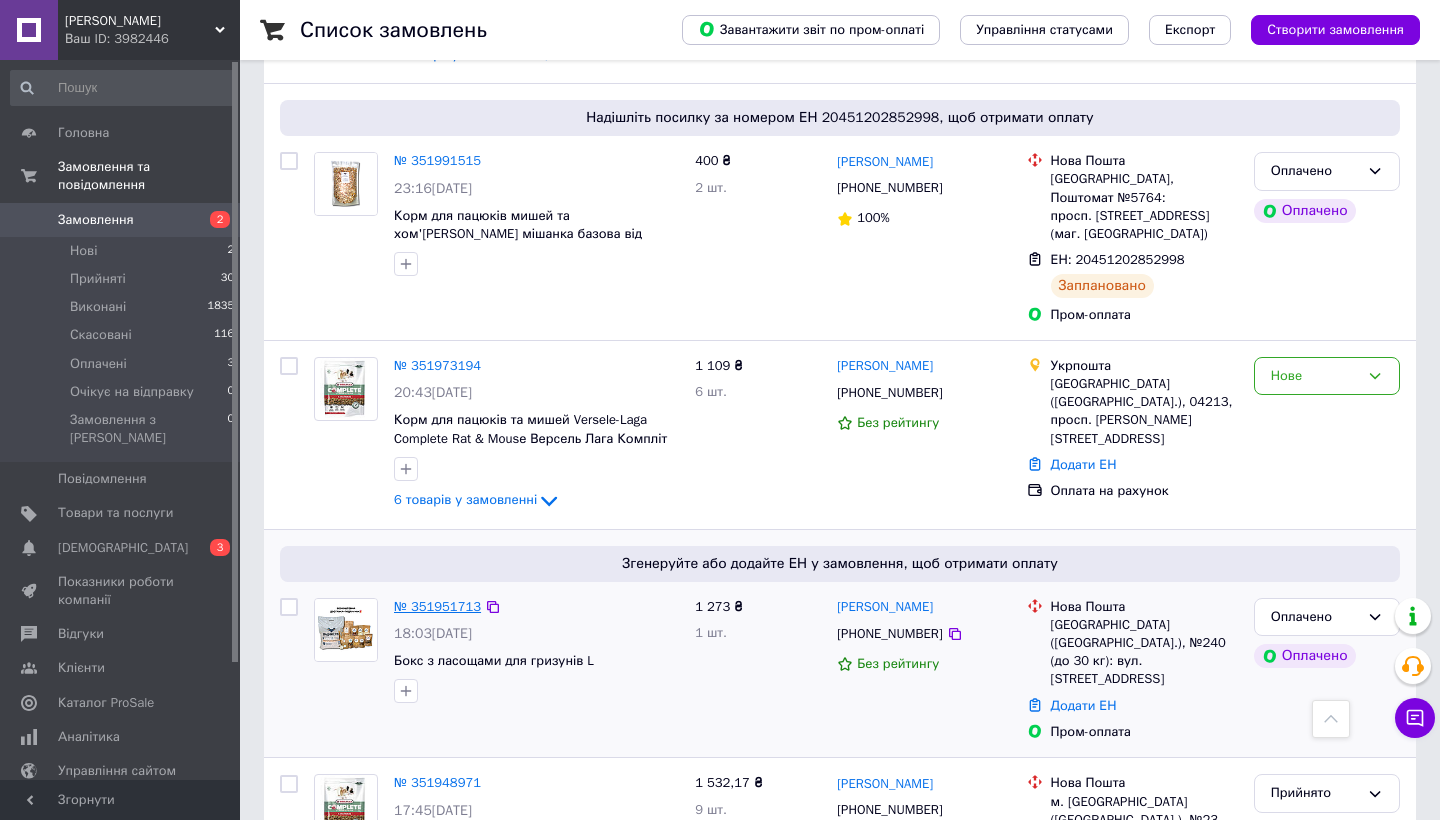click on "№ 351951713" at bounding box center [437, 606] 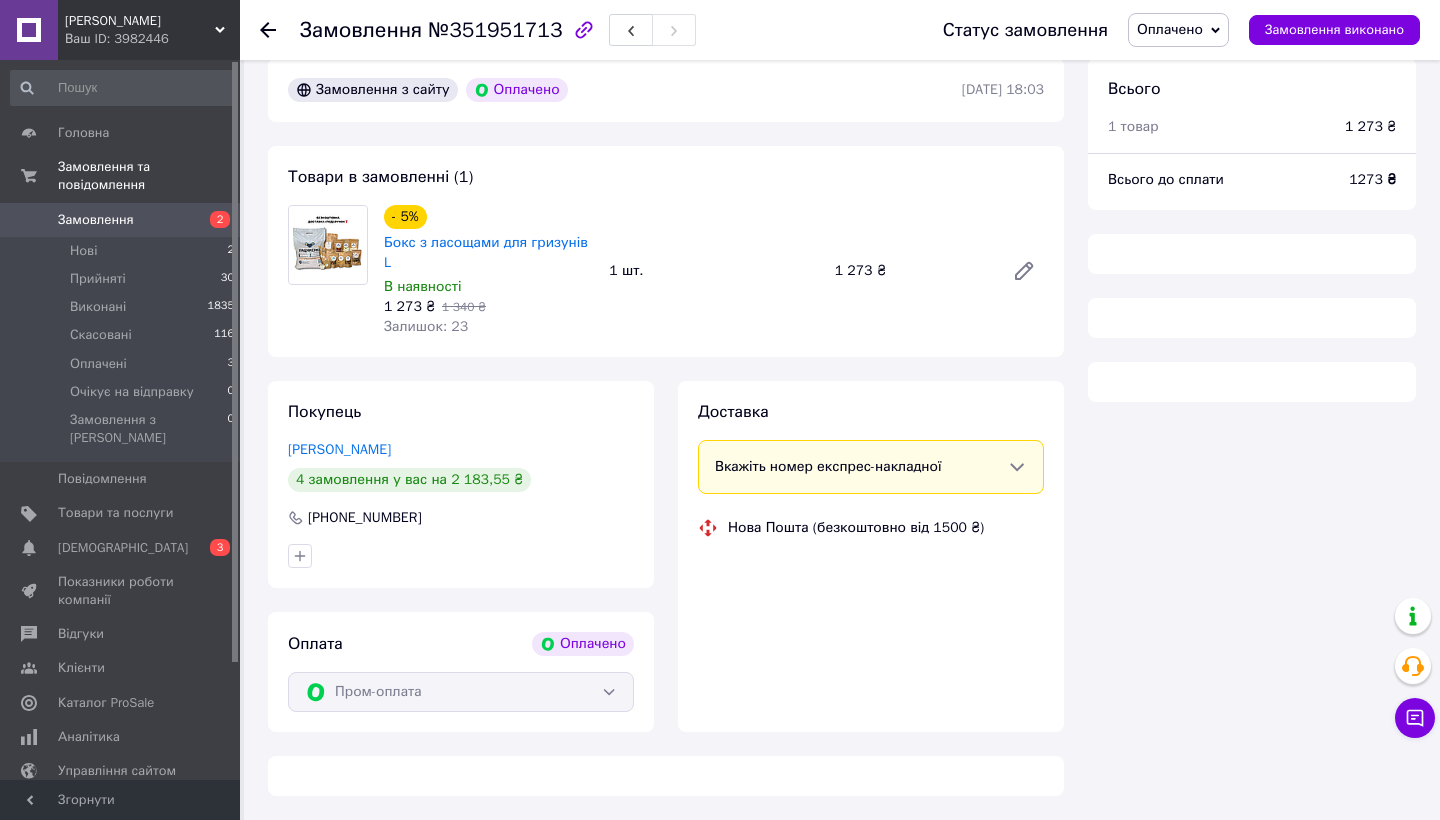 scroll, scrollTop: 86, scrollLeft: 0, axis: vertical 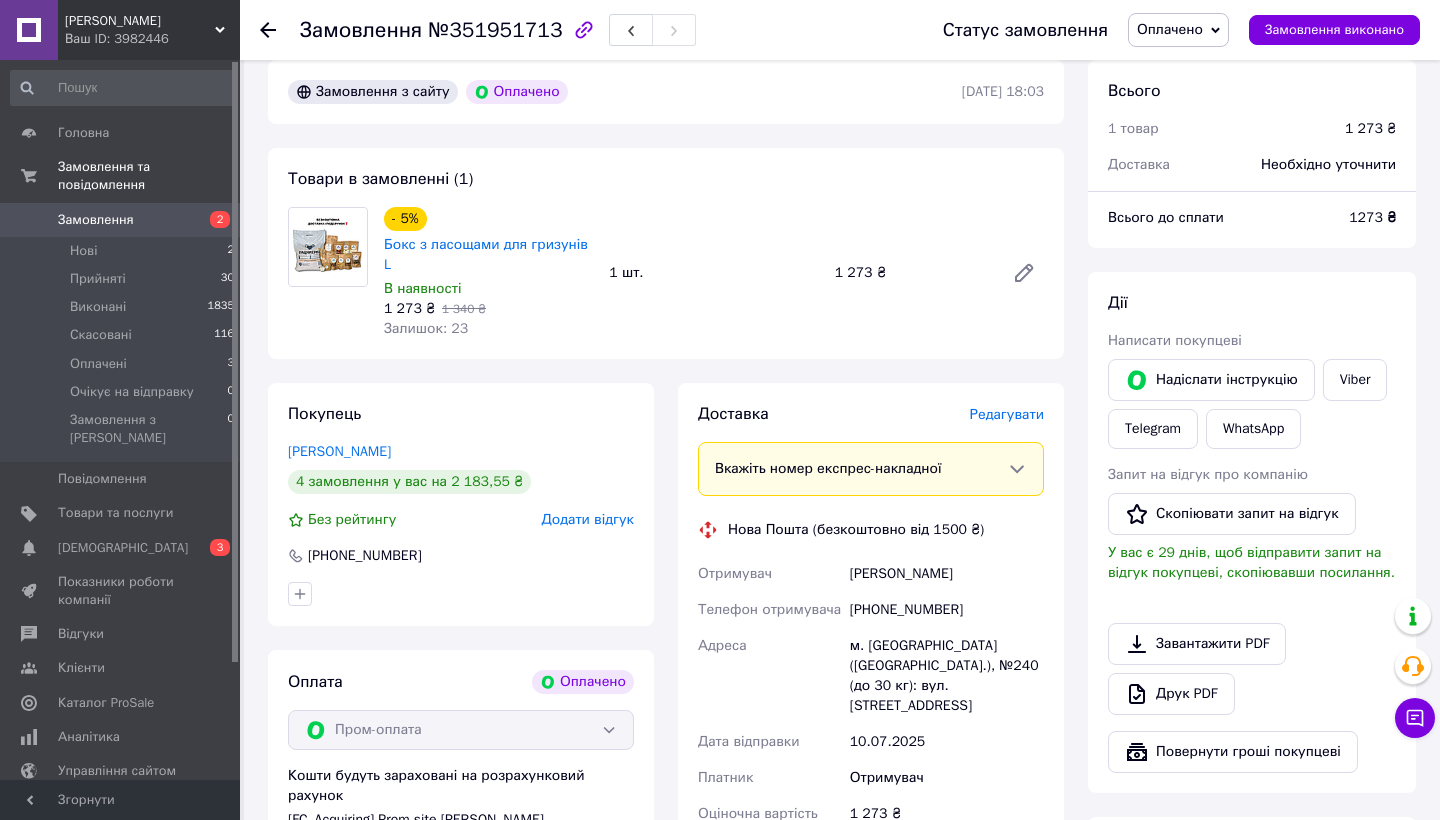 click on "Редагувати" at bounding box center (1007, 414) 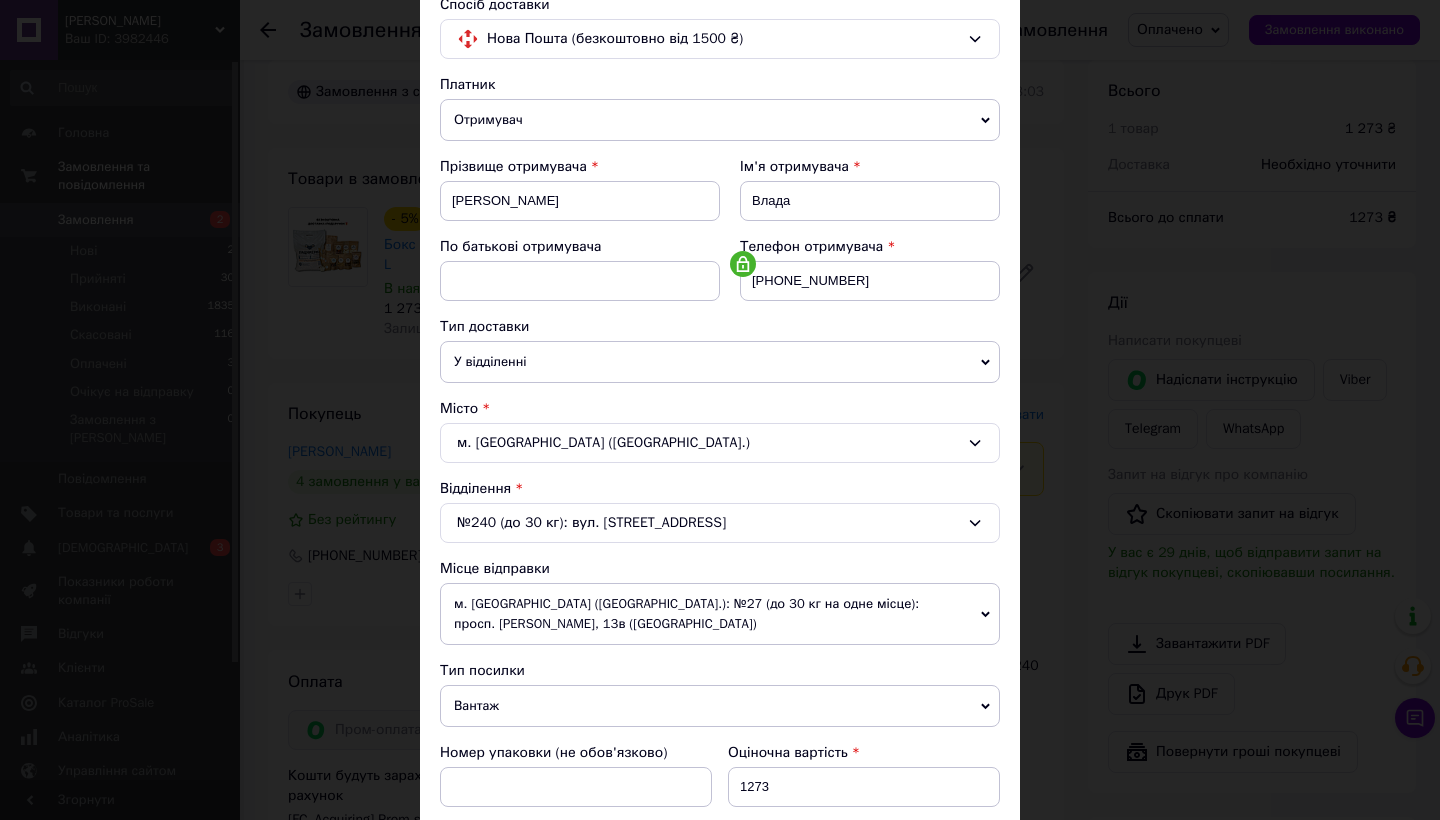 scroll, scrollTop: 174, scrollLeft: 0, axis: vertical 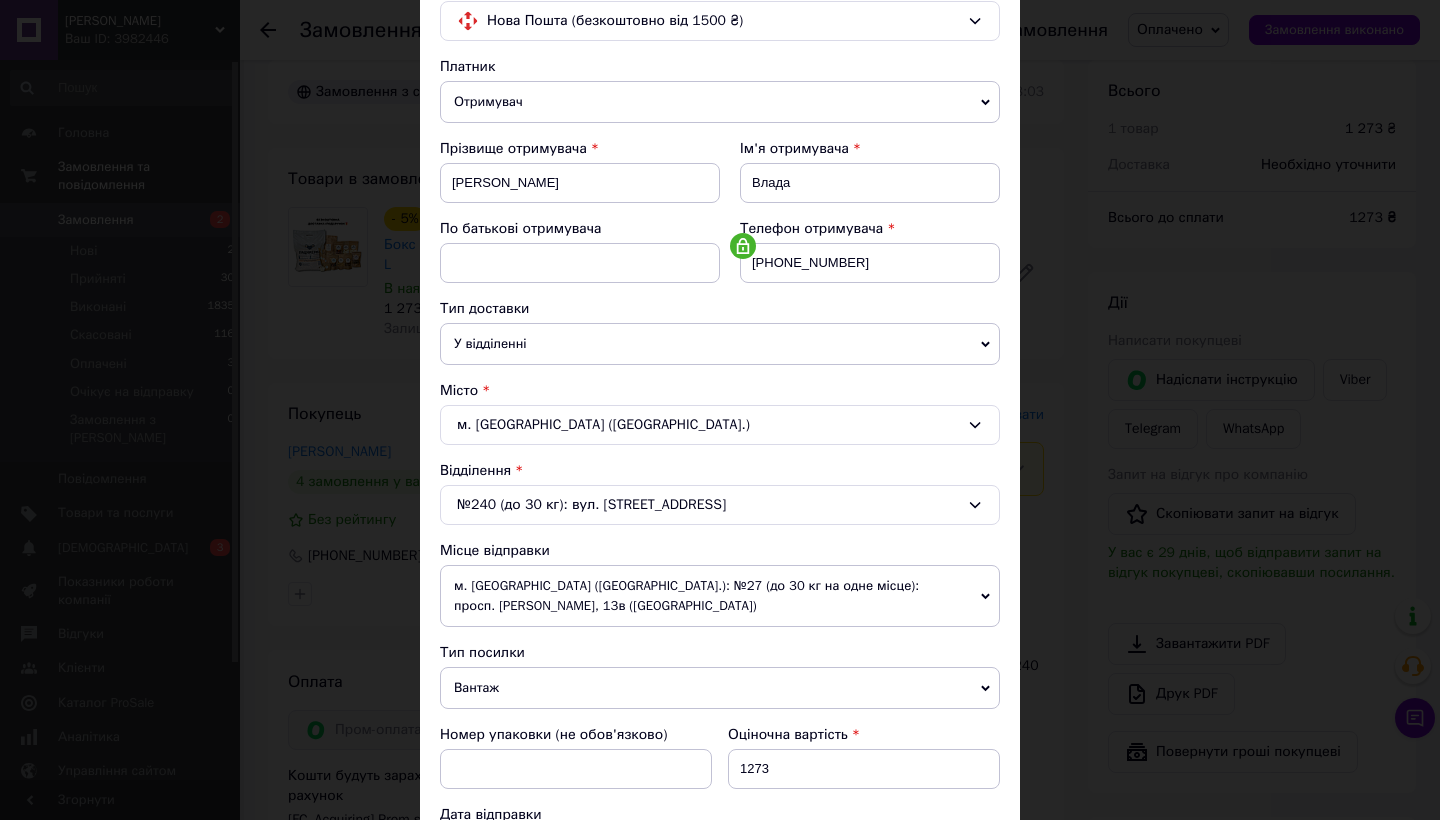 click on "м. [GEOGRAPHIC_DATA] ([GEOGRAPHIC_DATA].): №27 (до 30 кг на одне місце): просп. [PERSON_NAME], 13в ([GEOGRAPHIC_DATA])" at bounding box center [720, 596] 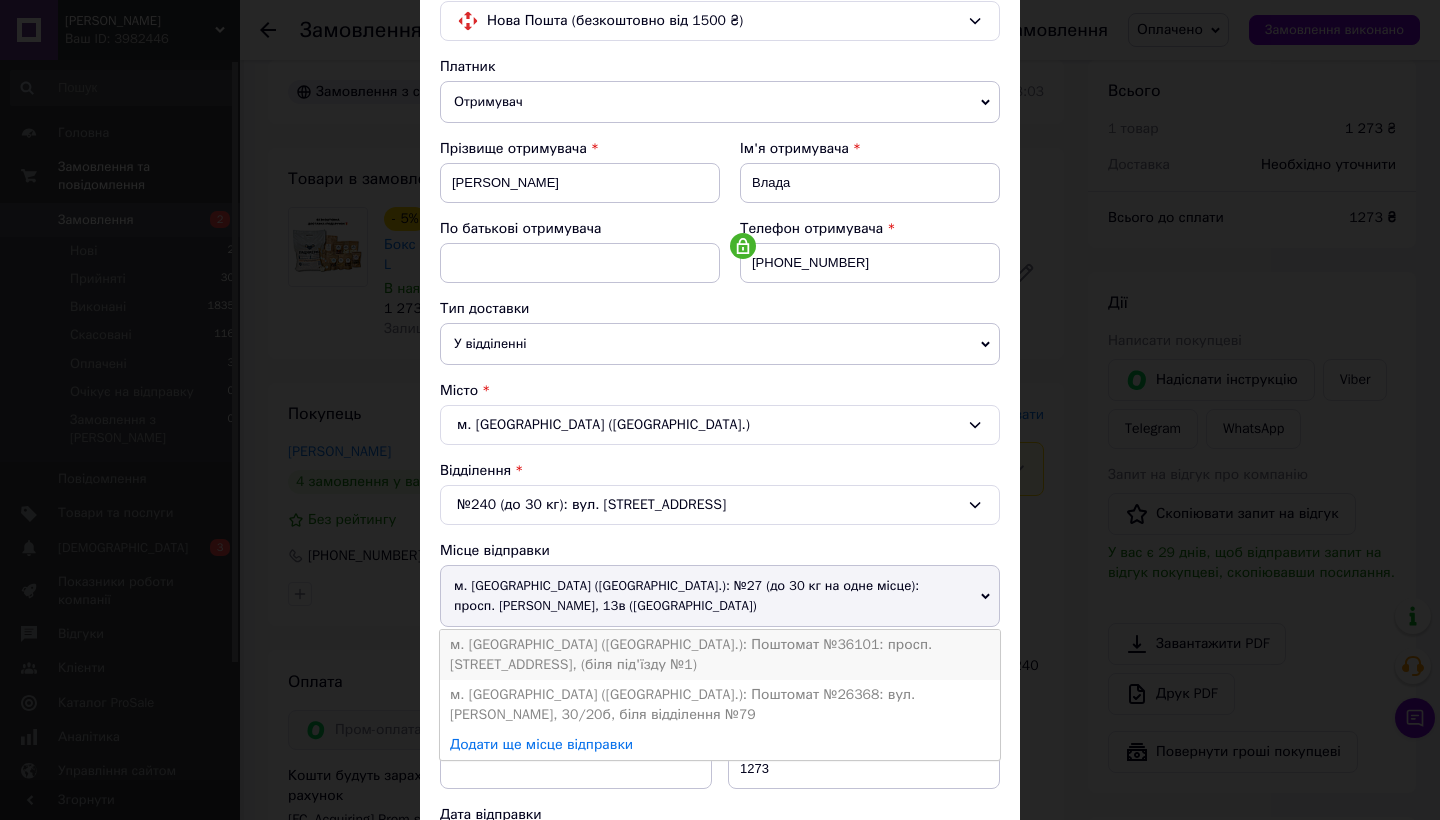 click on "м. [GEOGRAPHIC_DATA] ([GEOGRAPHIC_DATA].): Поштомат №36101: просп. [STREET_ADDRESS], (біля під'їзду №1)" at bounding box center [720, 655] 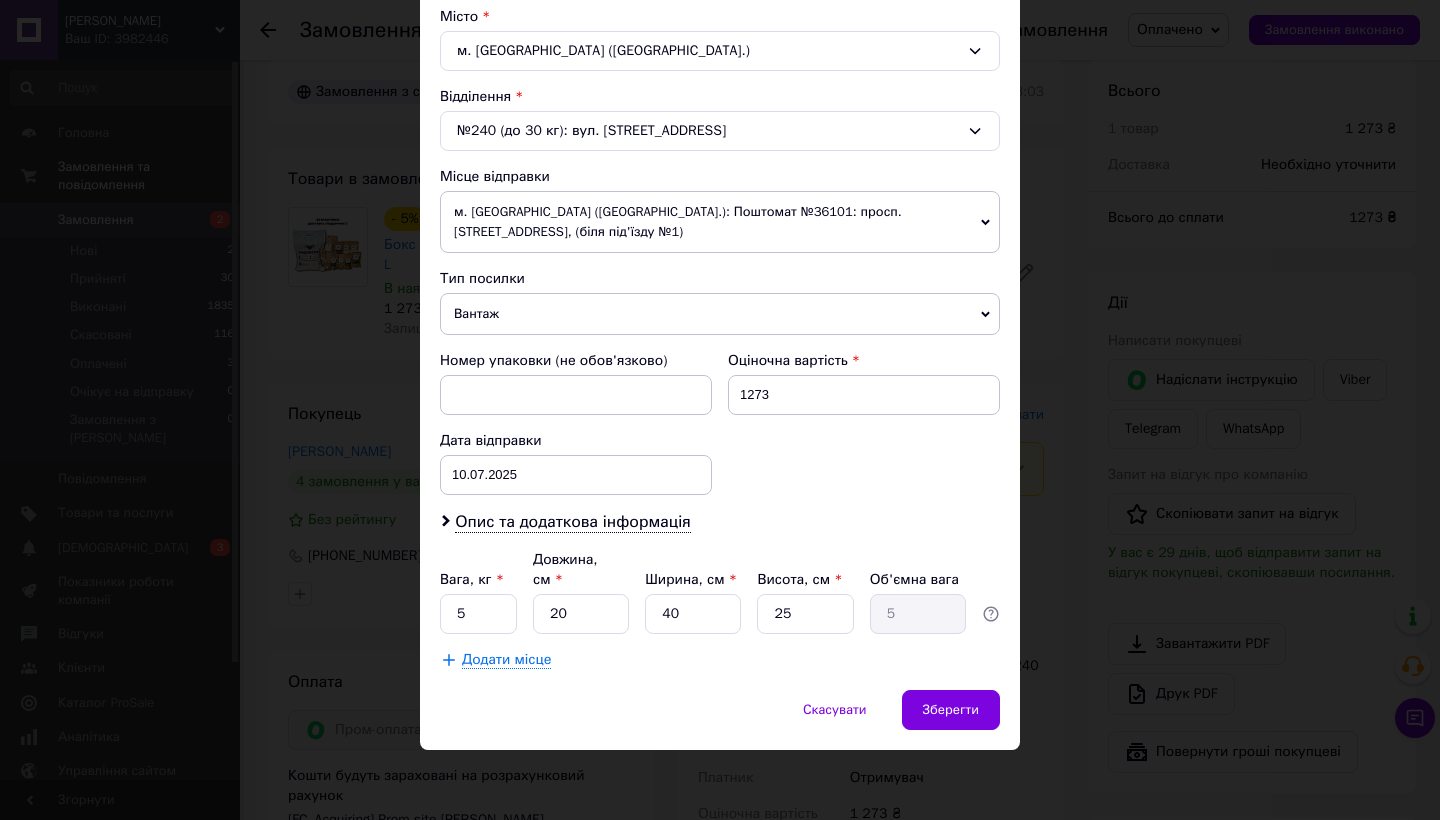 scroll, scrollTop: 547, scrollLeft: 0, axis: vertical 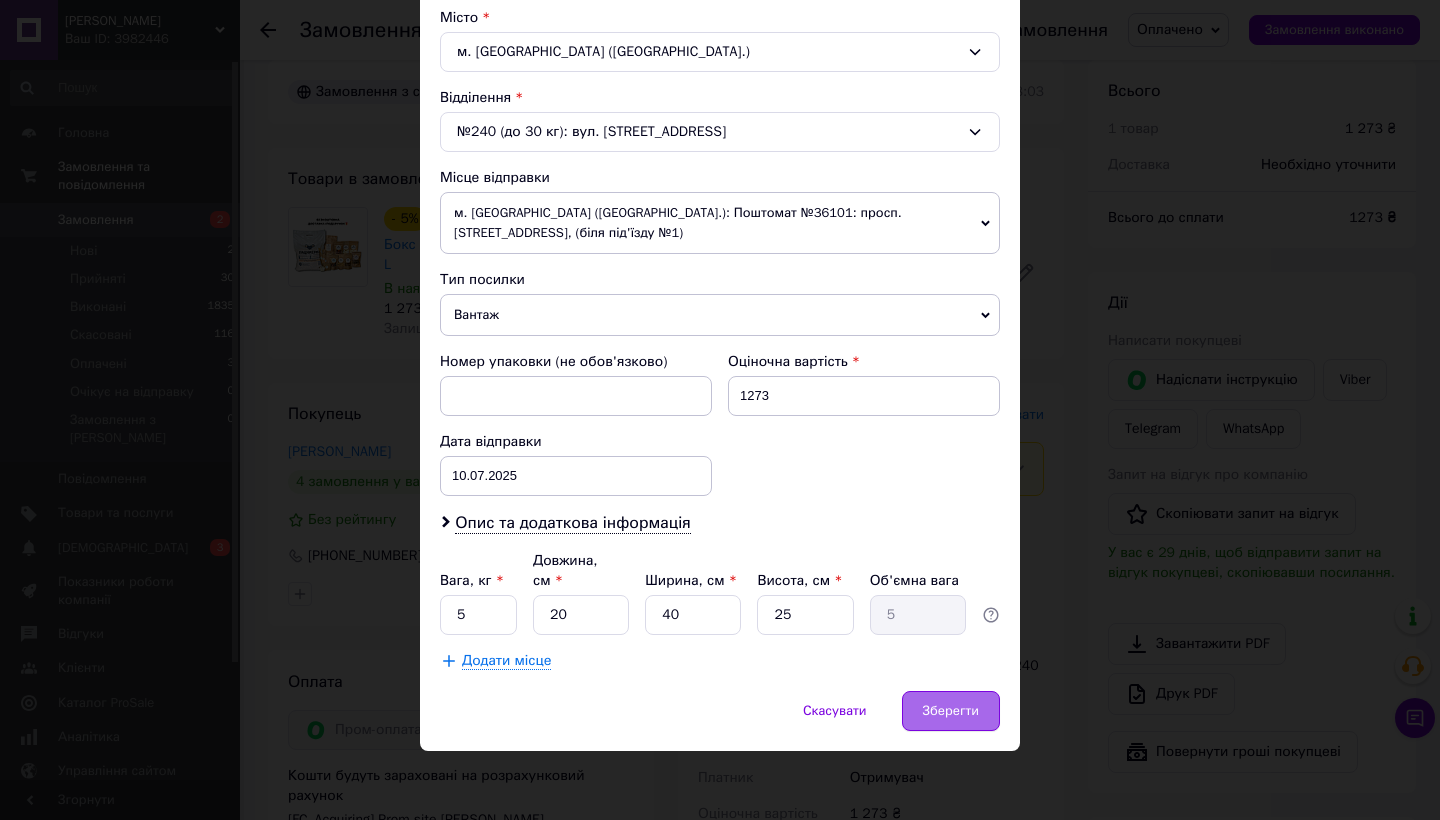 click on "Зберегти" at bounding box center [951, 711] 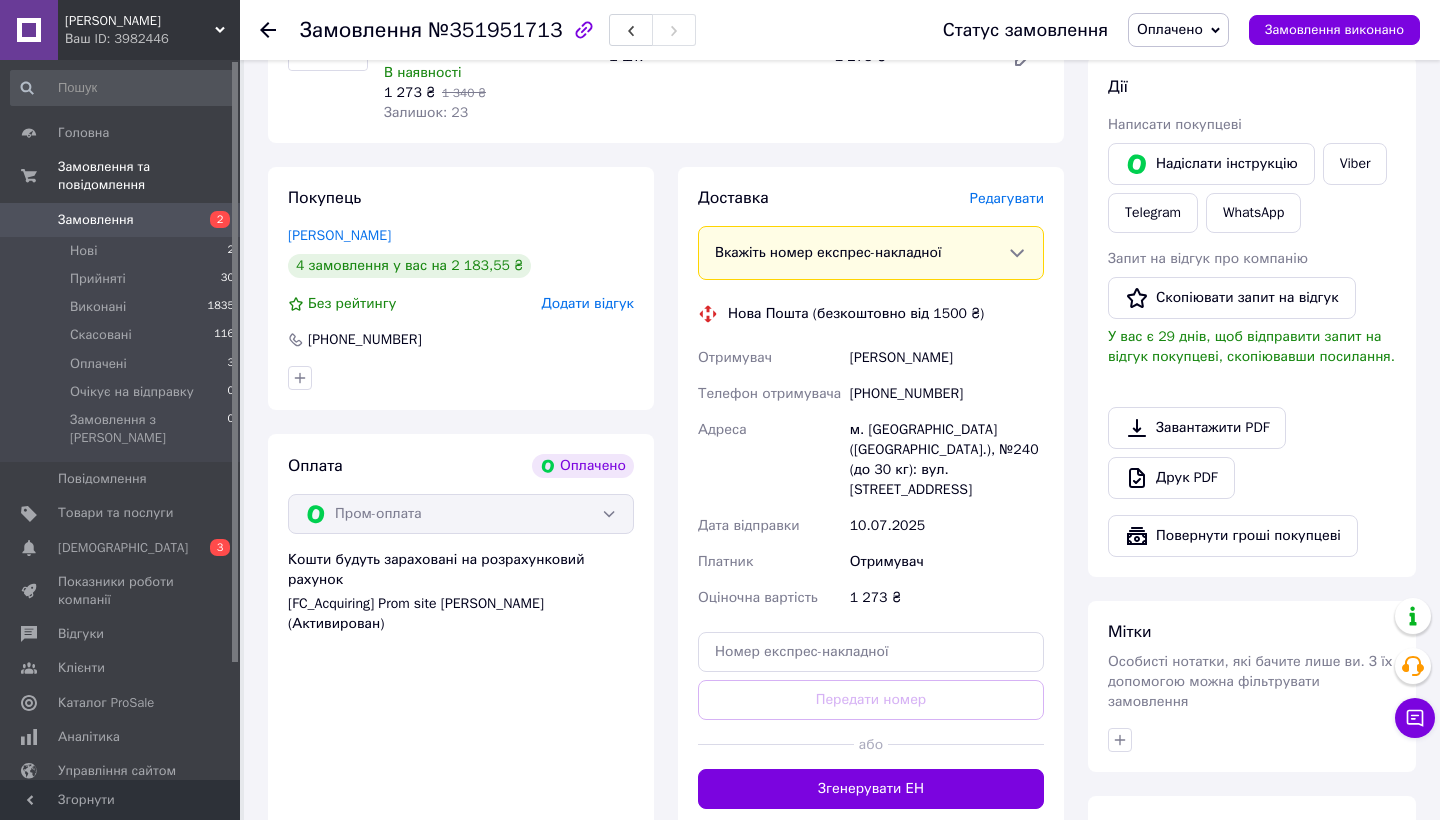 scroll, scrollTop: 312, scrollLeft: 0, axis: vertical 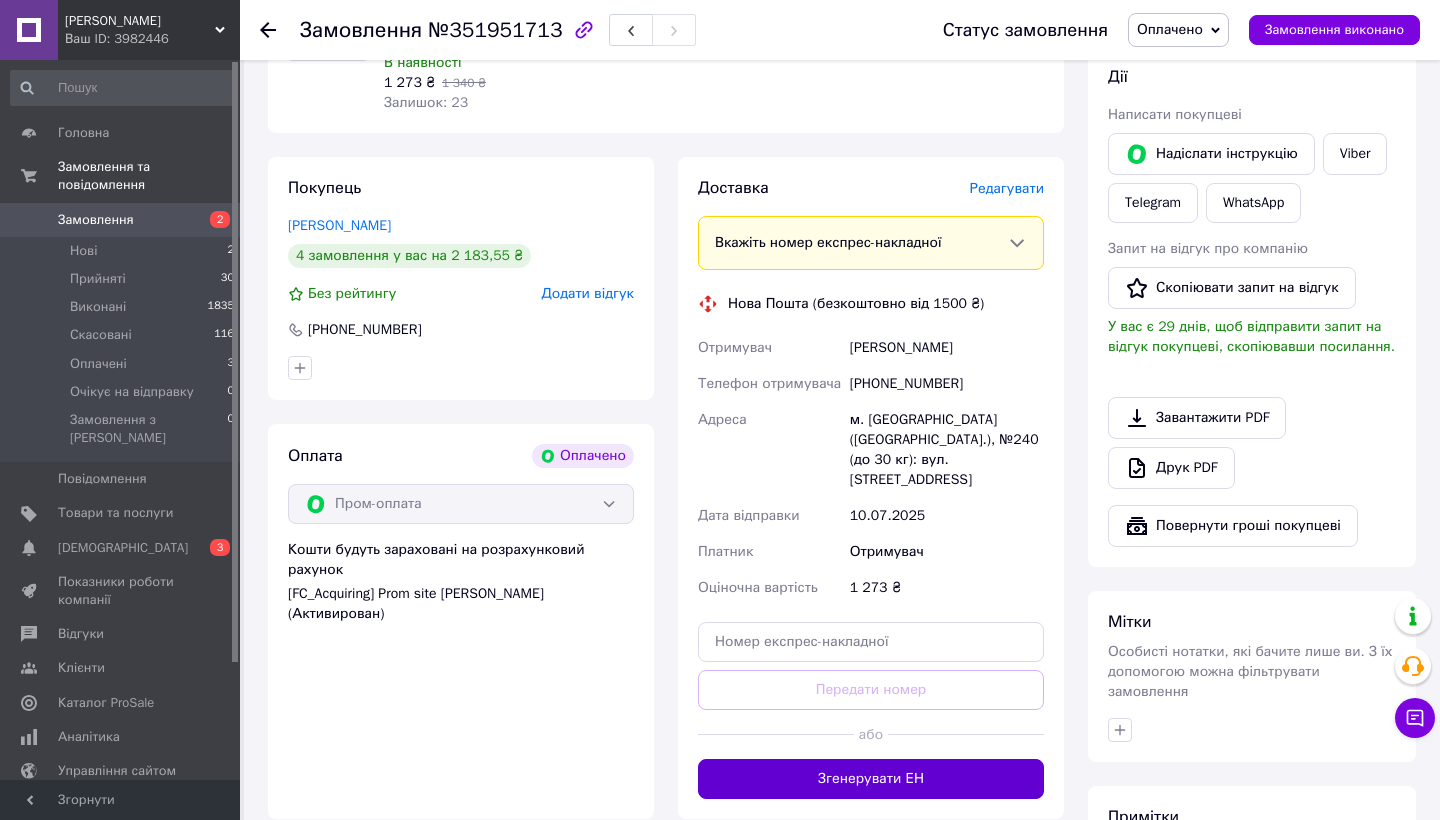 click on "Згенерувати ЕН" at bounding box center [871, 779] 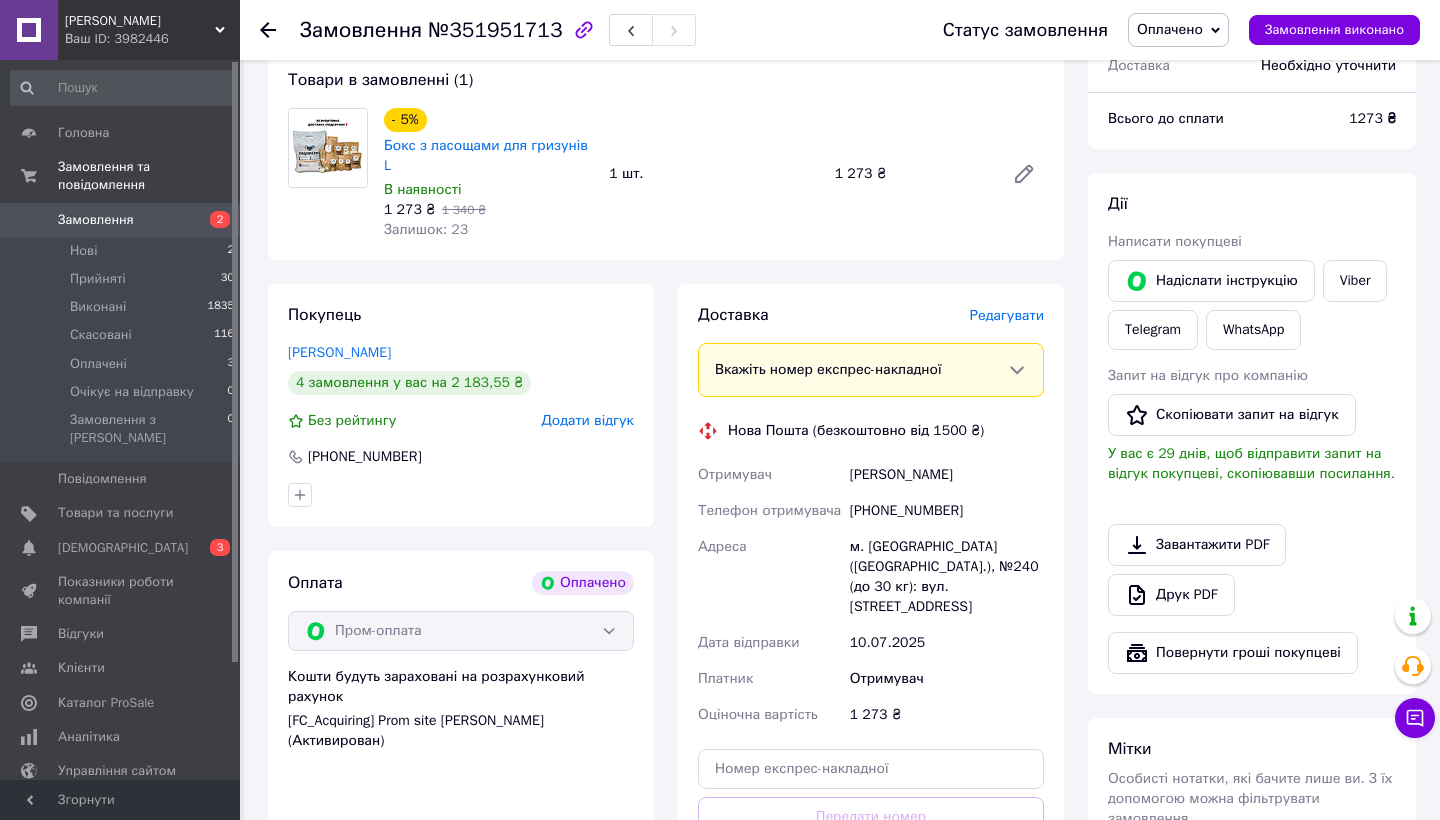 scroll, scrollTop: 23, scrollLeft: 0, axis: vertical 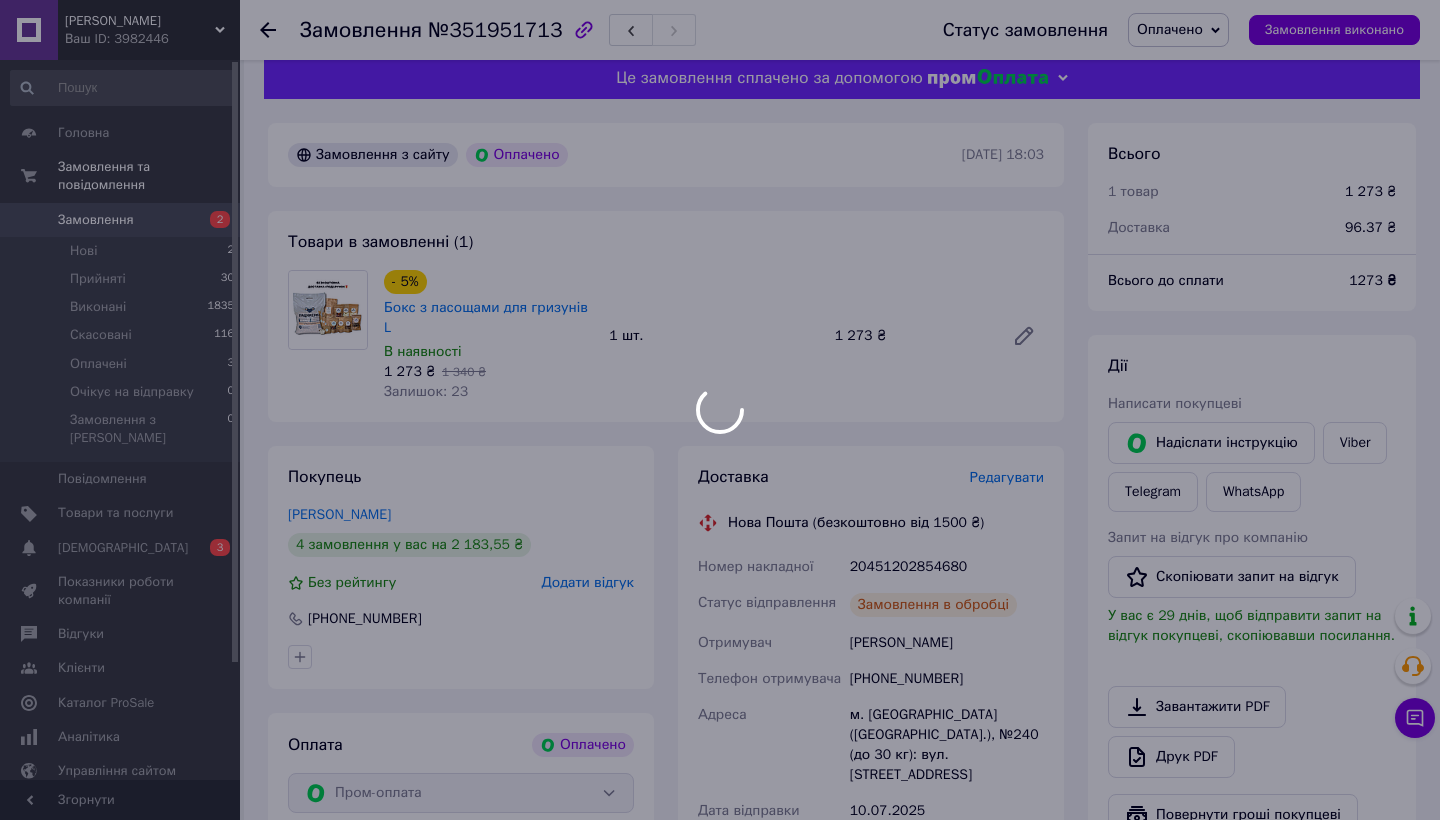 click on "ПАЦЮКЕРКА Ваш ID: 3982446 Сайт ПАЦЮКЕРКА Кабінет покупця Перевірити стан системи Сторінка на порталі Довідка Вийти Головна Замовлення та повідомлення Замовлення 2 Нові 2 Прийняті 30 Виконані 1835 Скасовані 116 Оплачені 3 Очікує на відправку 0 Замовлення з Розетки 0 Повідомлення 0 Товари та послуги Сповіщення 0 3 Показники роботи компанії Відгуки Клієнти Каталог ProSale Аналітика Управління сайтом Гаманець компанії [PERSON_NAME] Тарифи та рахунки Prom мікс 1 000 Згорнути
Замовлення №351951713 Оплачено - 5% 1 273 ₴" at bounding box center [720, 700] 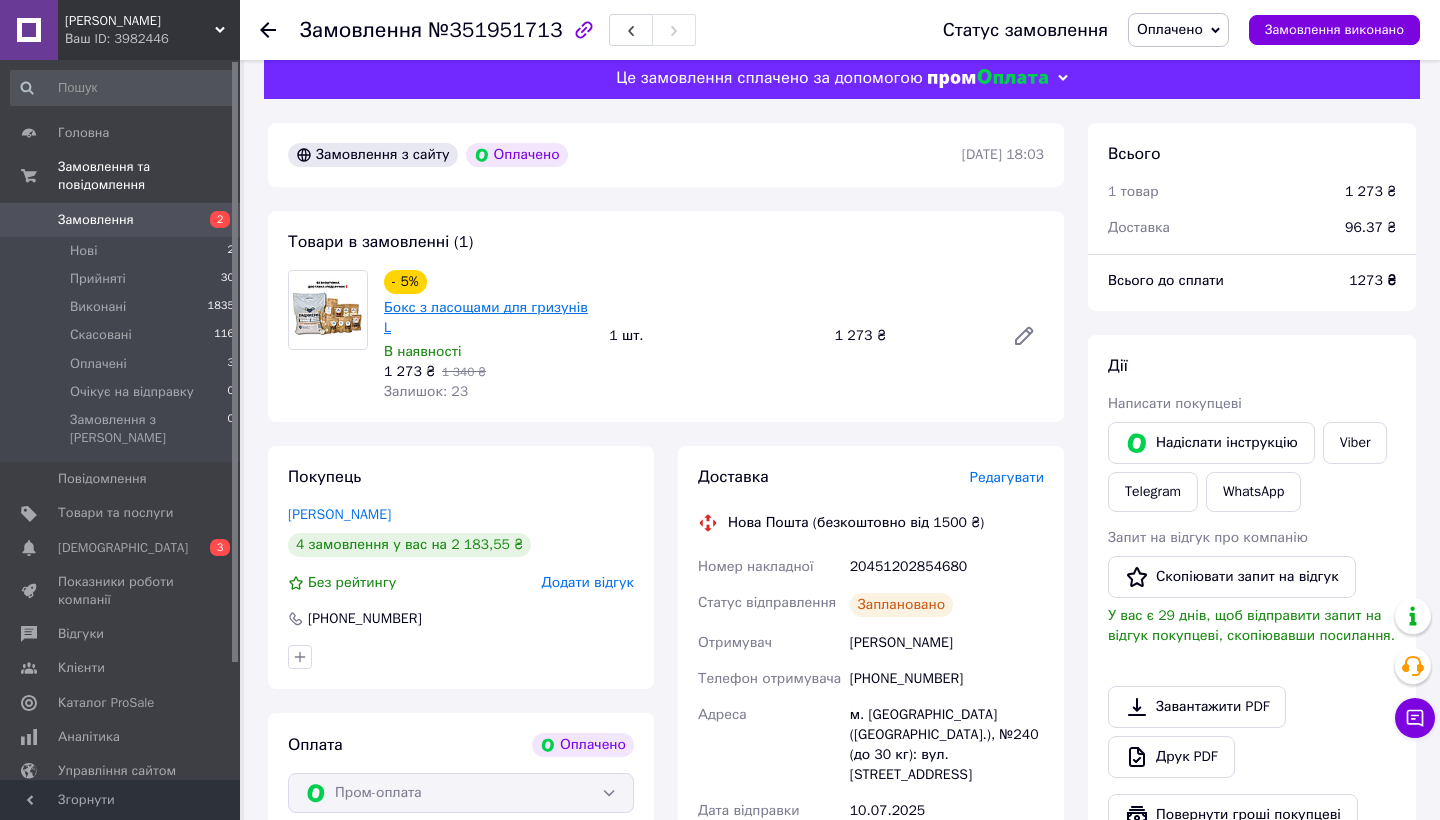 click on "Бокс з ласощами для гризунів L" at bounding box center [486, 317] 